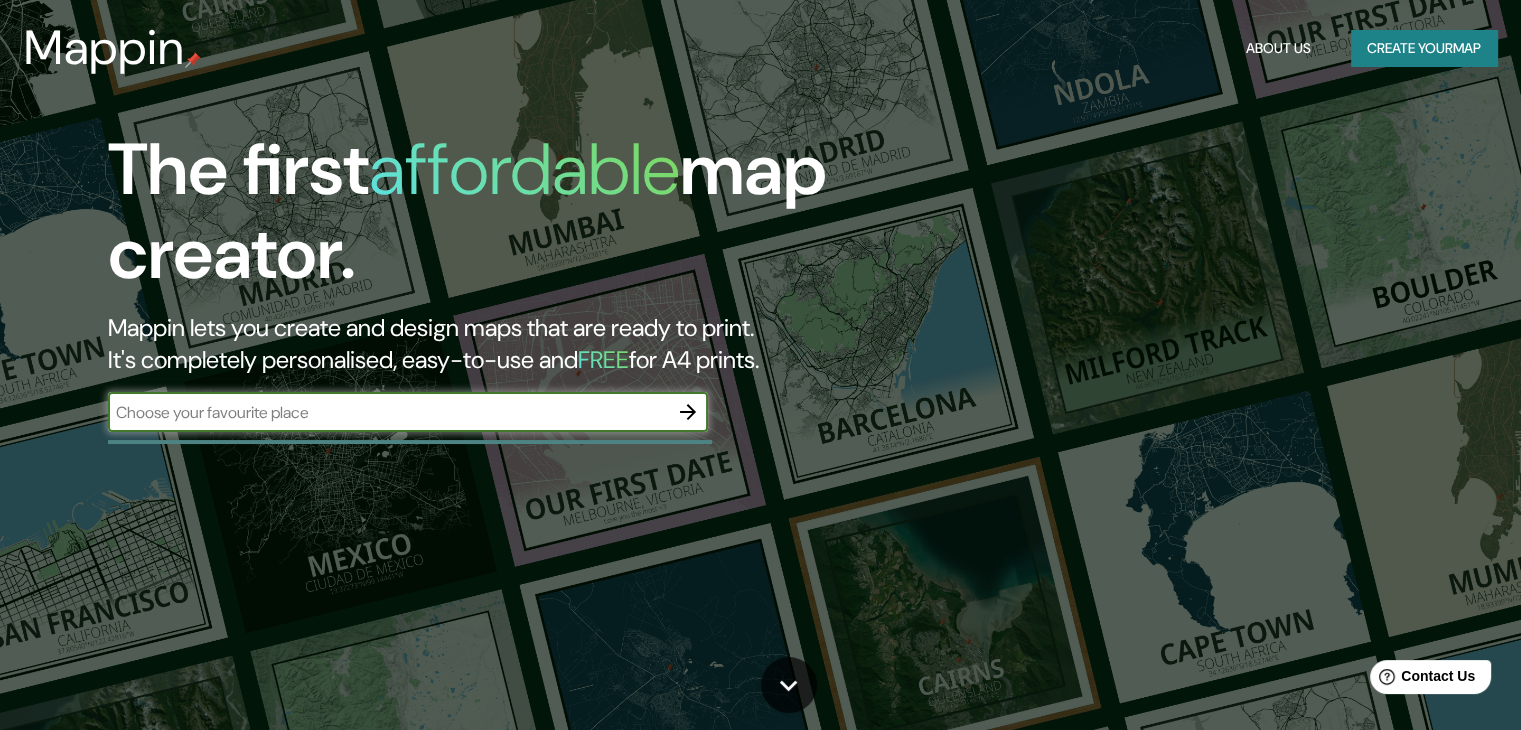 scroll, scrollTop: 0, scrollLeft: 0, axis: both 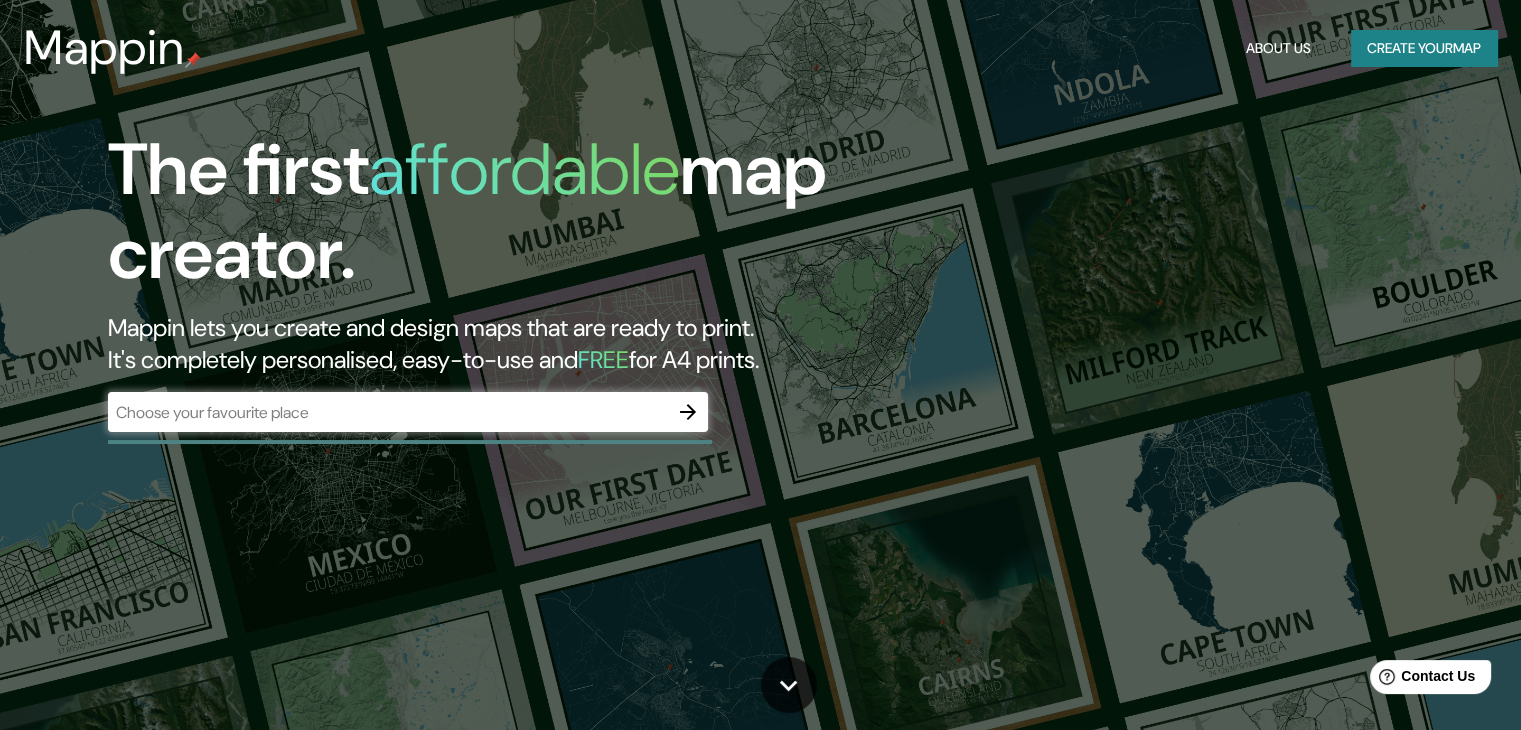 click on "​" at bounding box center (408, 412) 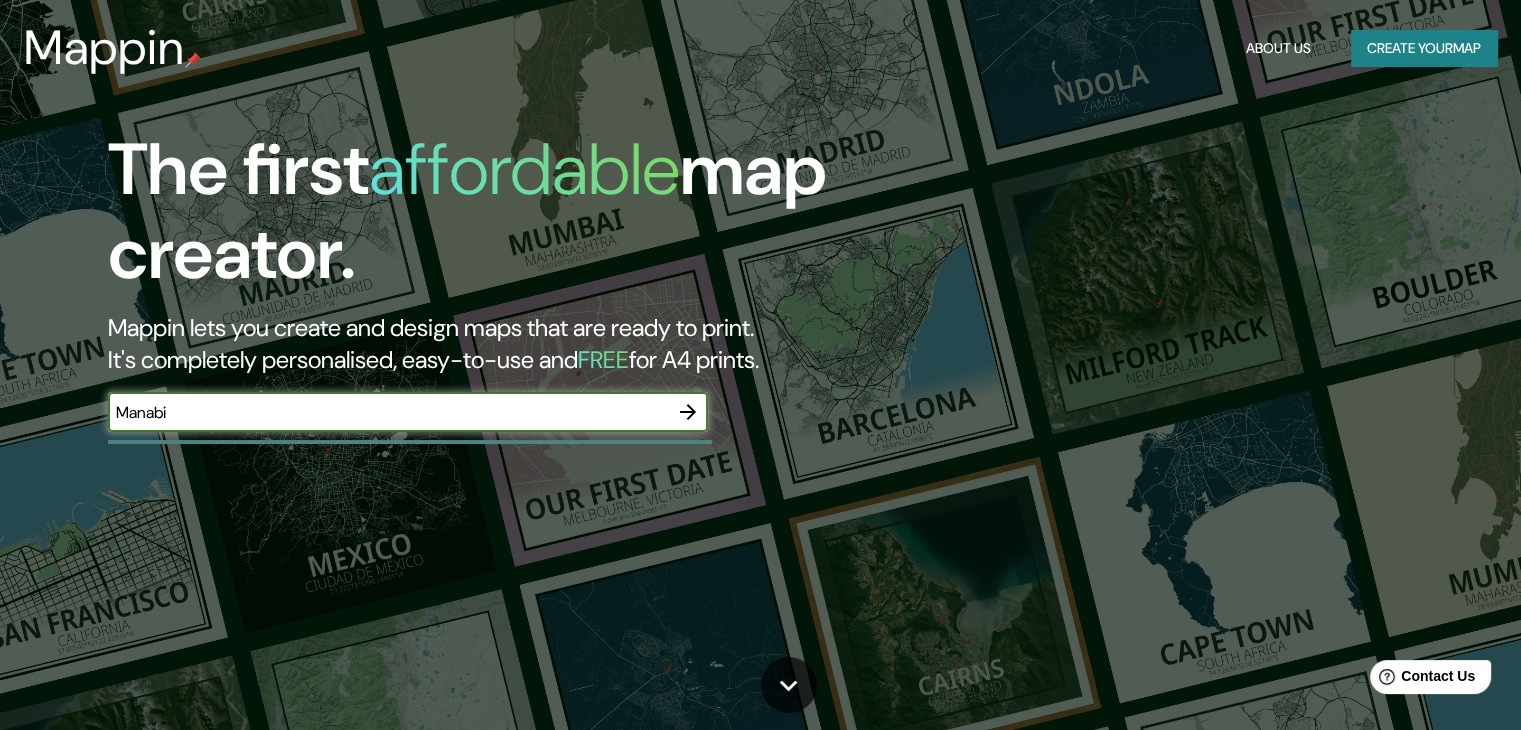 type on "Manabi" 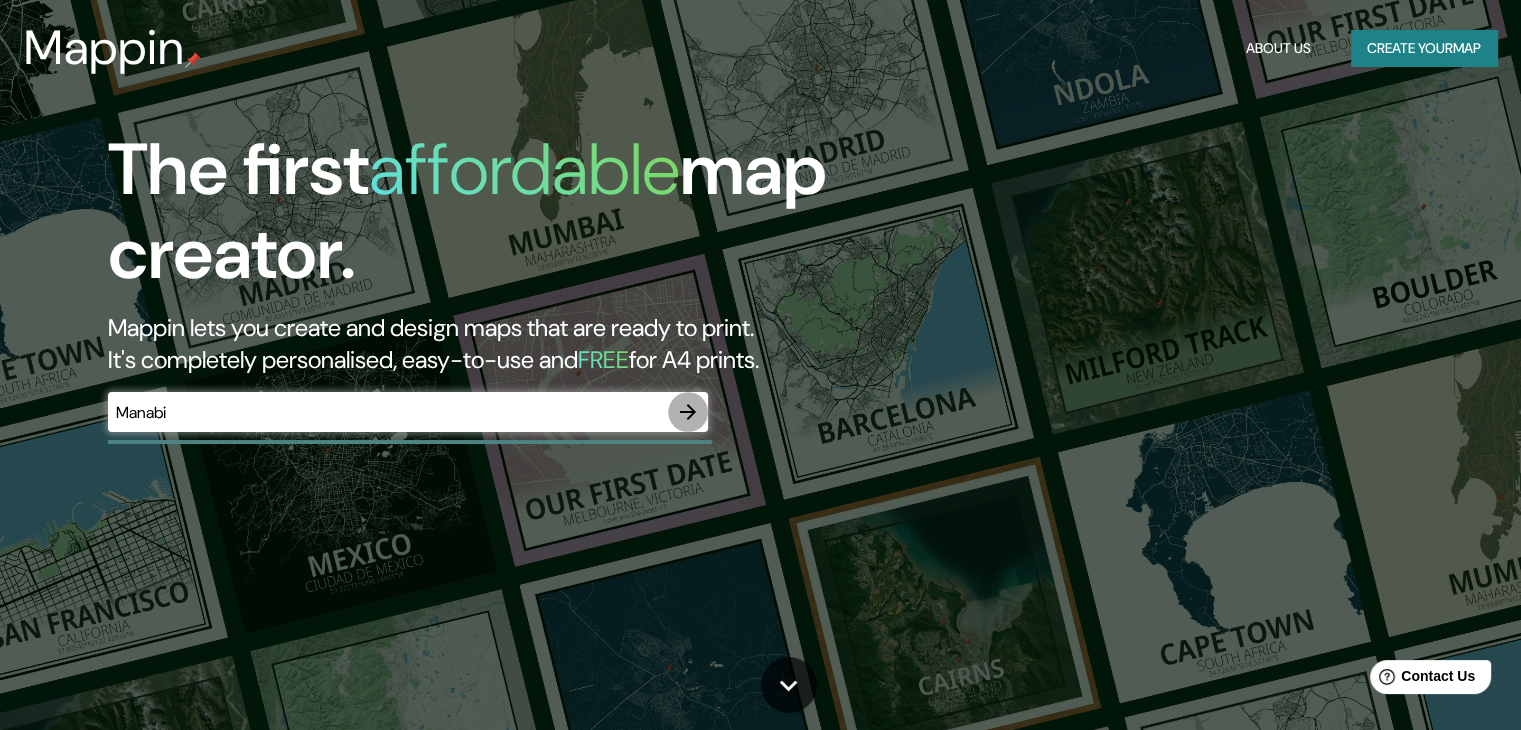 click 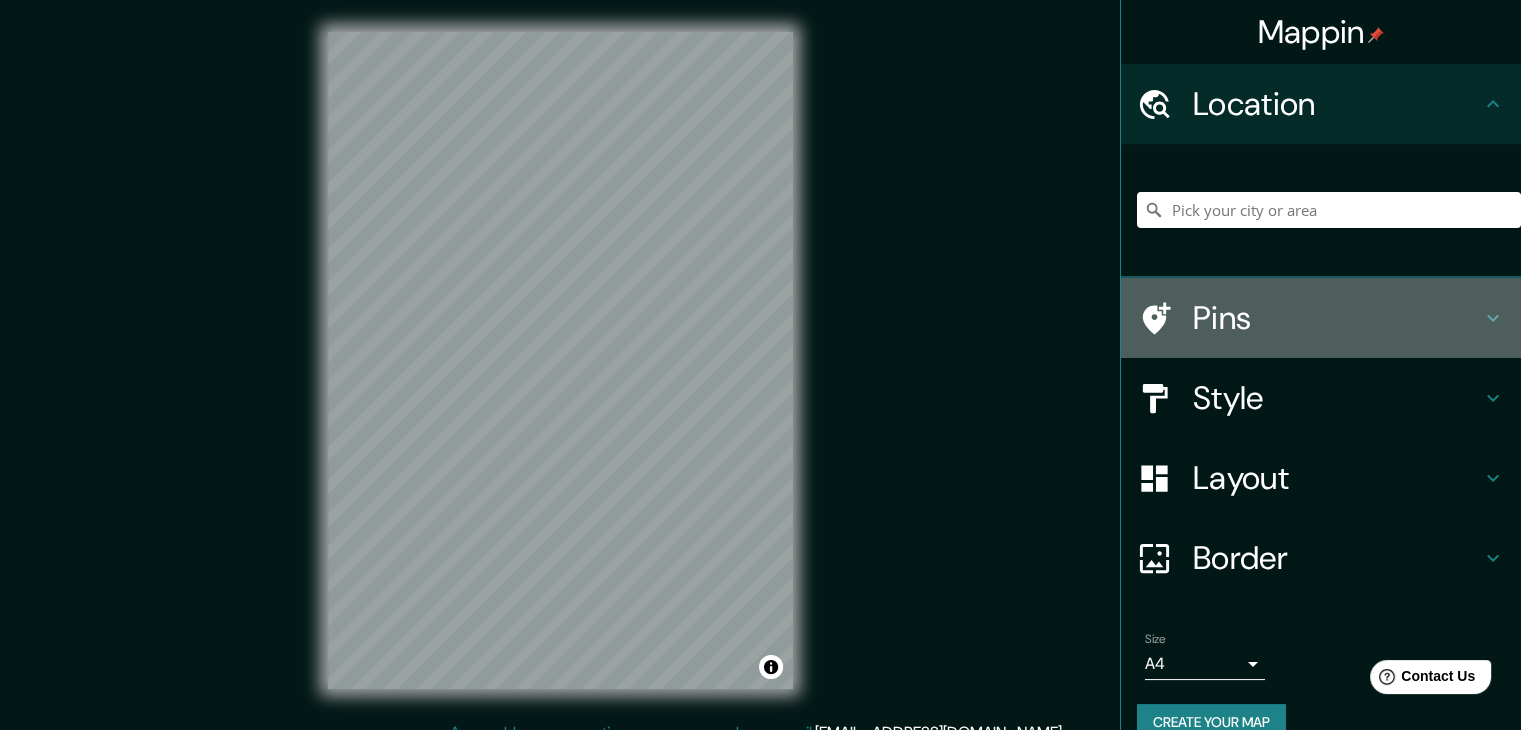 click on "Pins" at bounding box center (1337, 318) 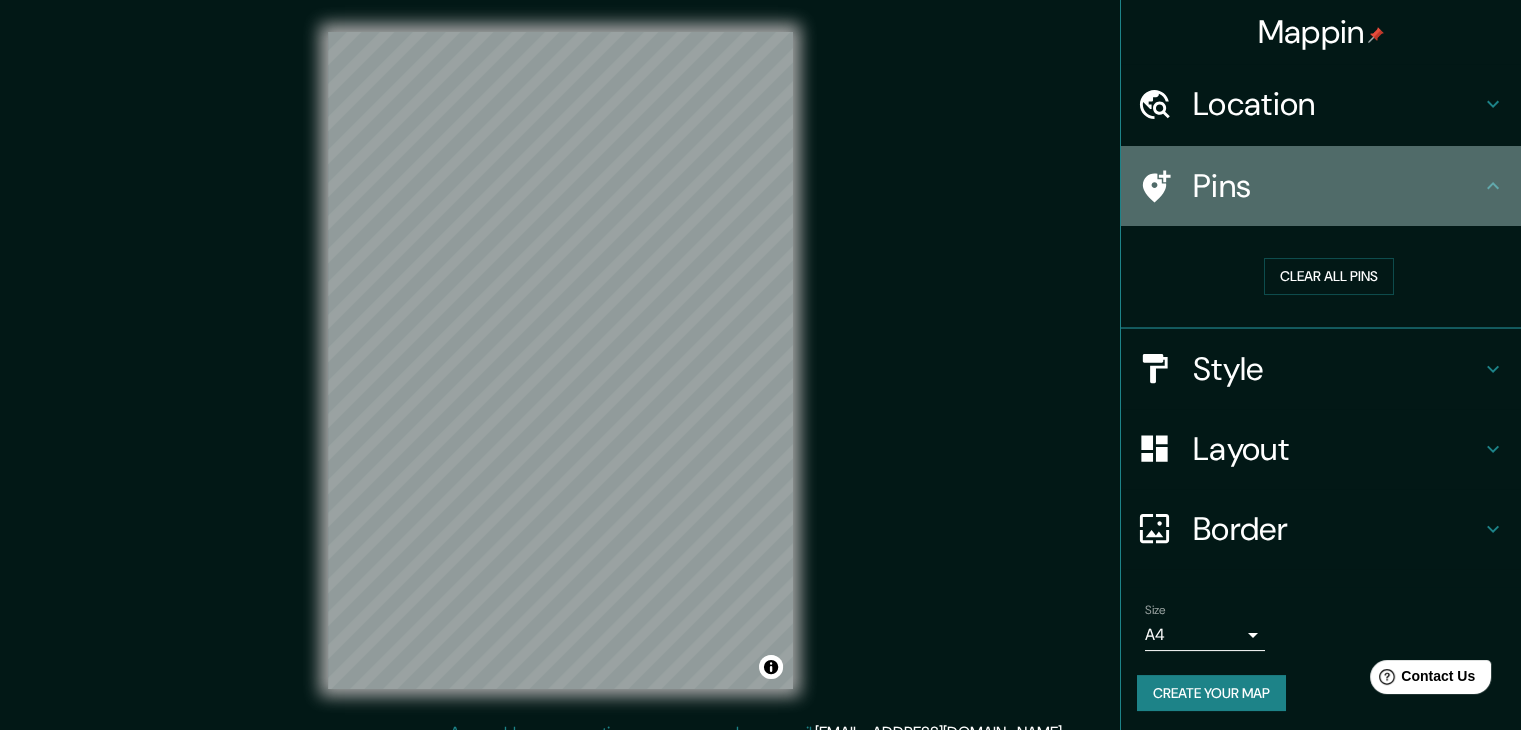 click on "Pins" at bounding box center (1321, 186) 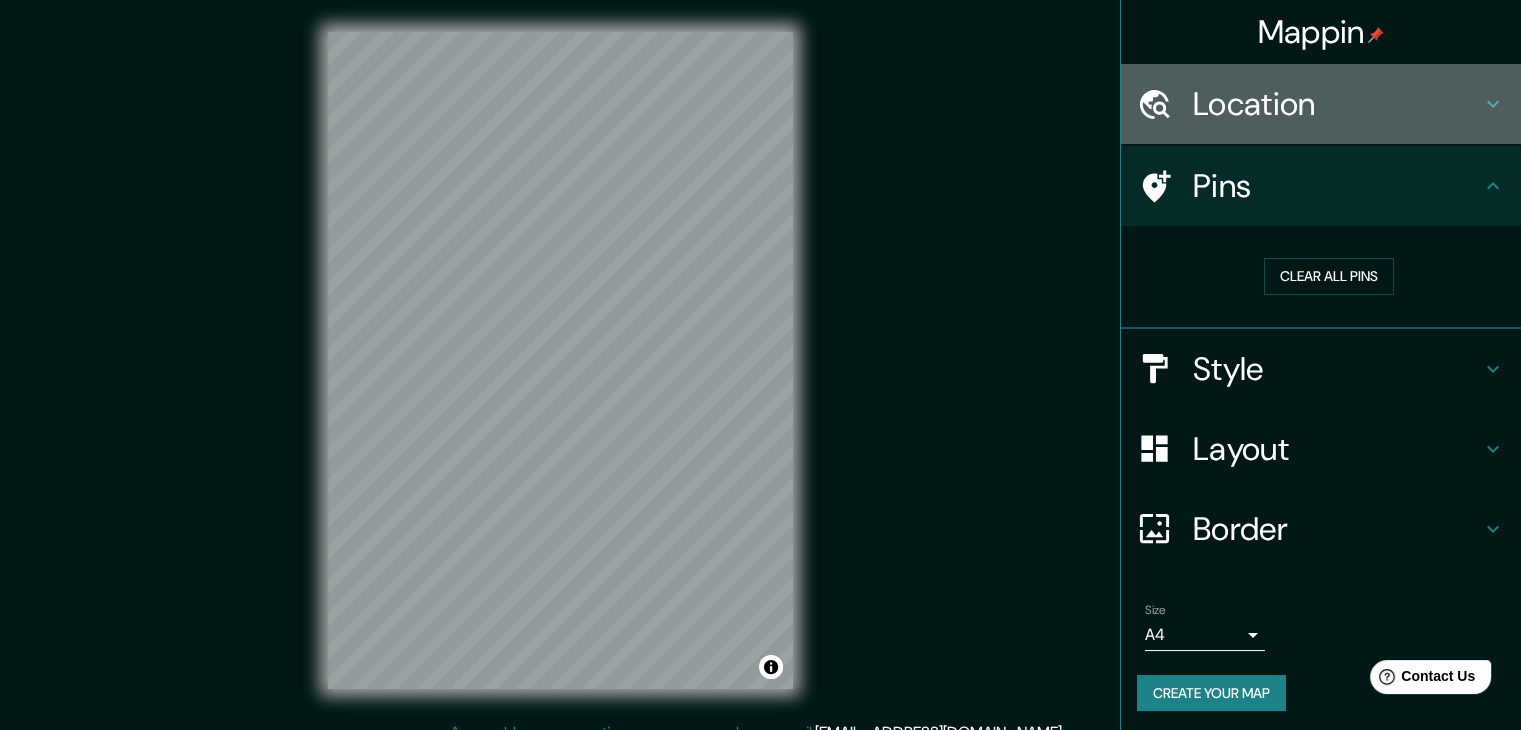click on "Location" at bounding box center (1321, 104) 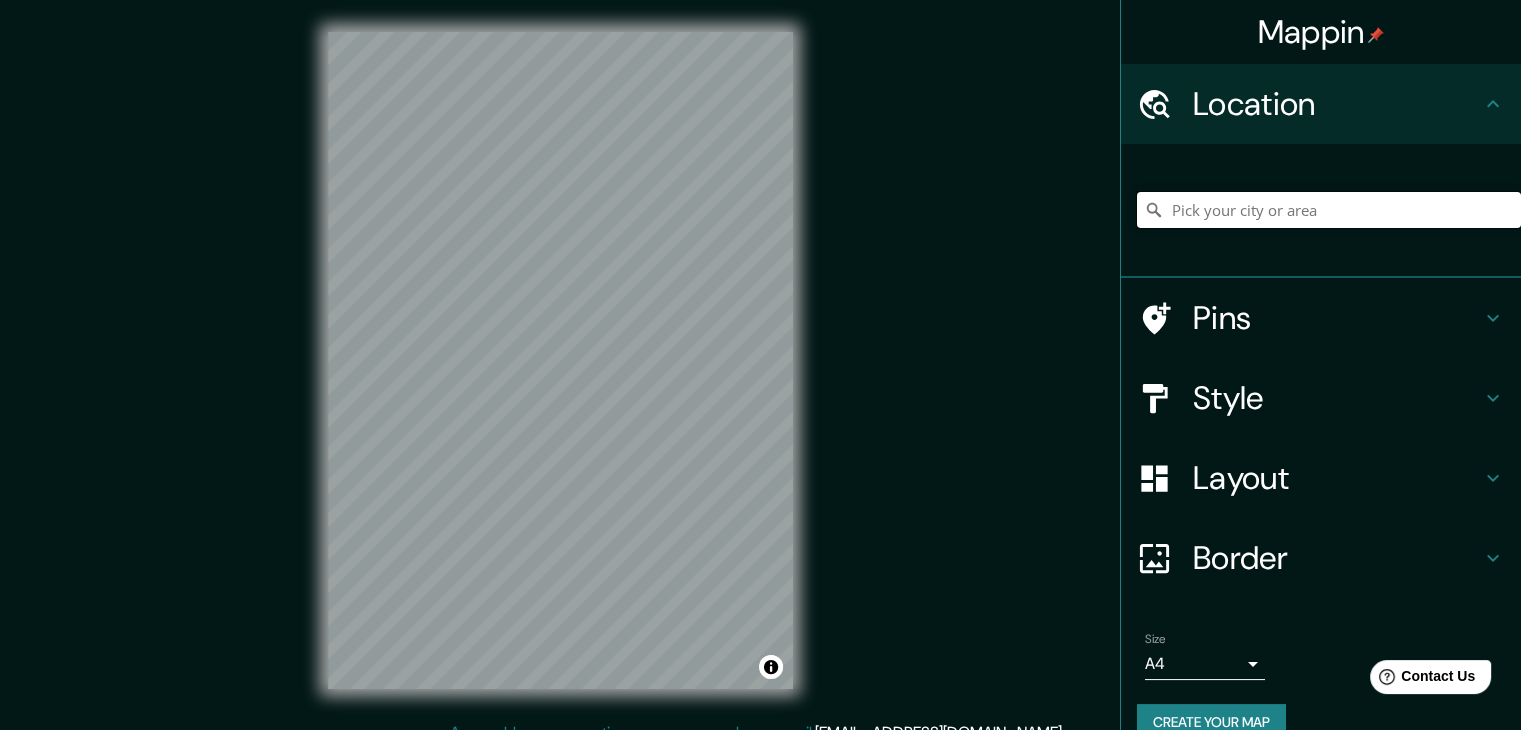 click at bounding box center [1329, 210] 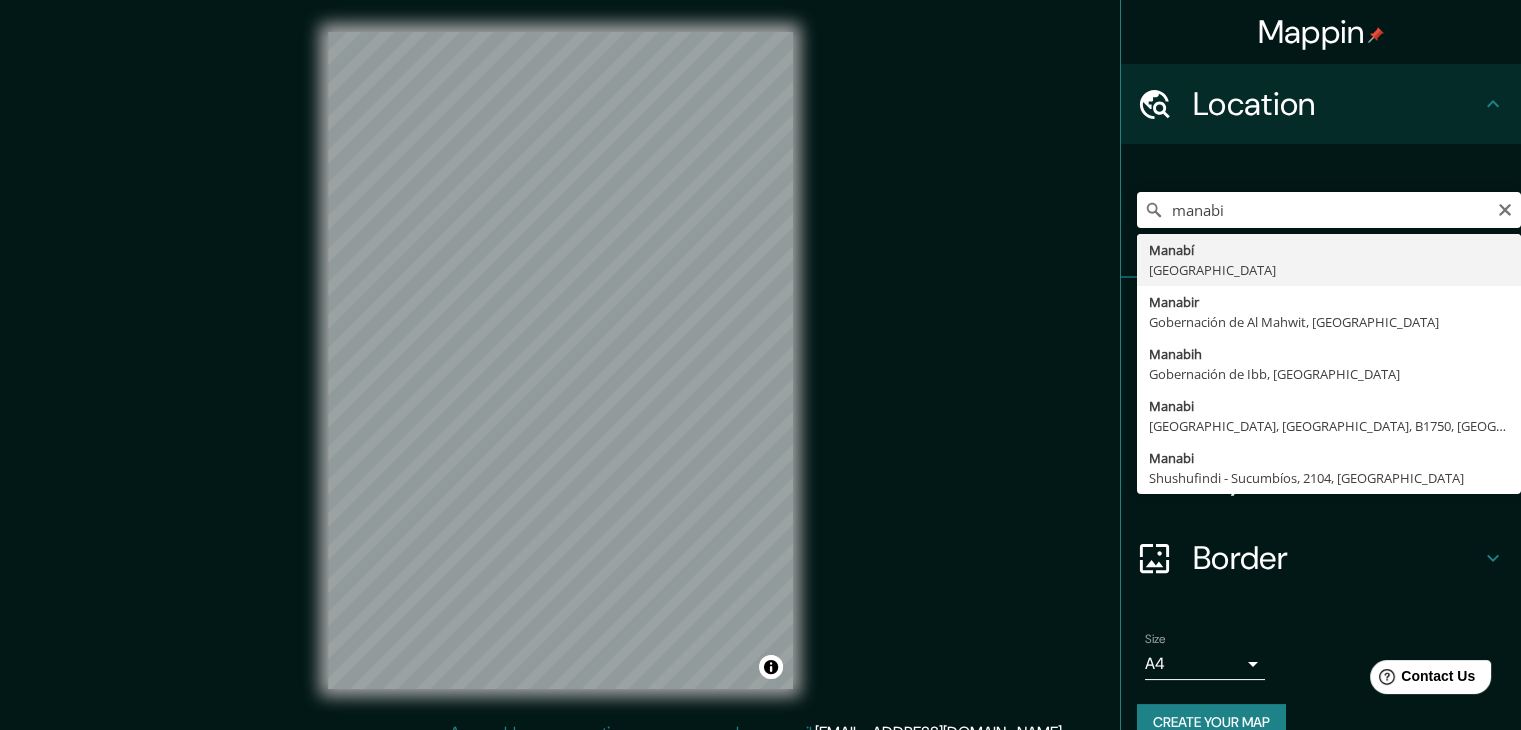 type on "[GEOGRAPHIC_DATA], [GEOGRAPHIC_DATA]" 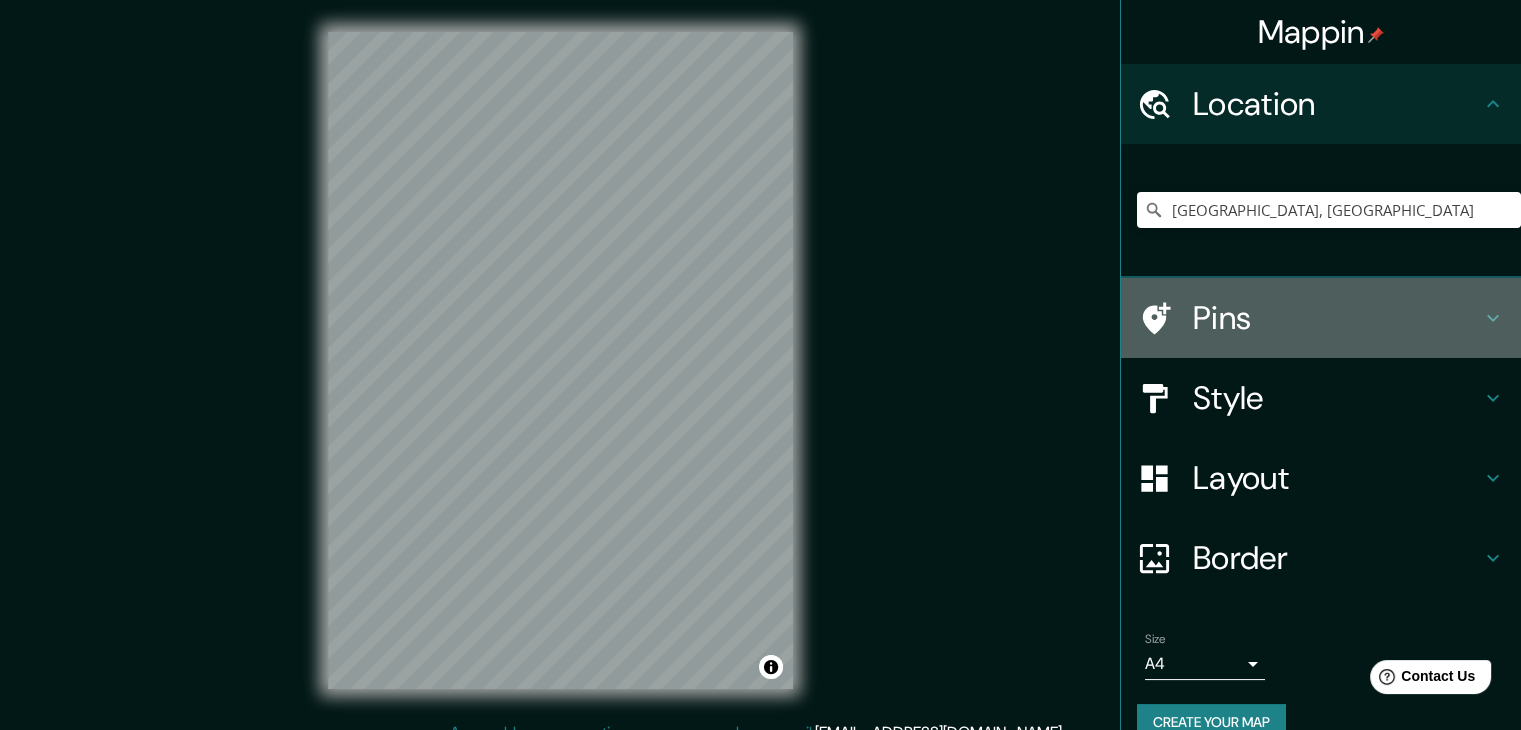 click on "Pins" at bounding box center [1337, 318] 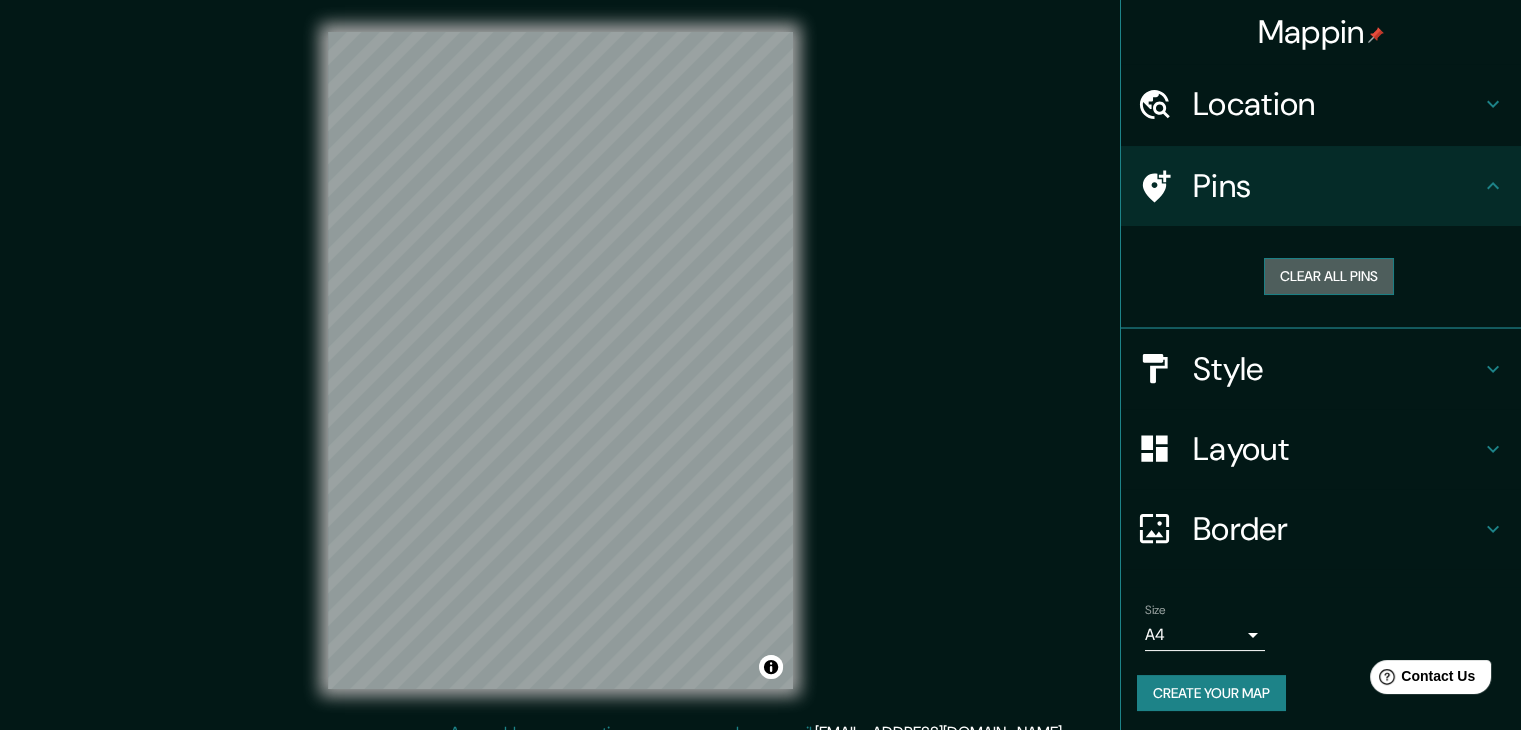 click on "Clear all pins" at bounding box center (1329, 276) 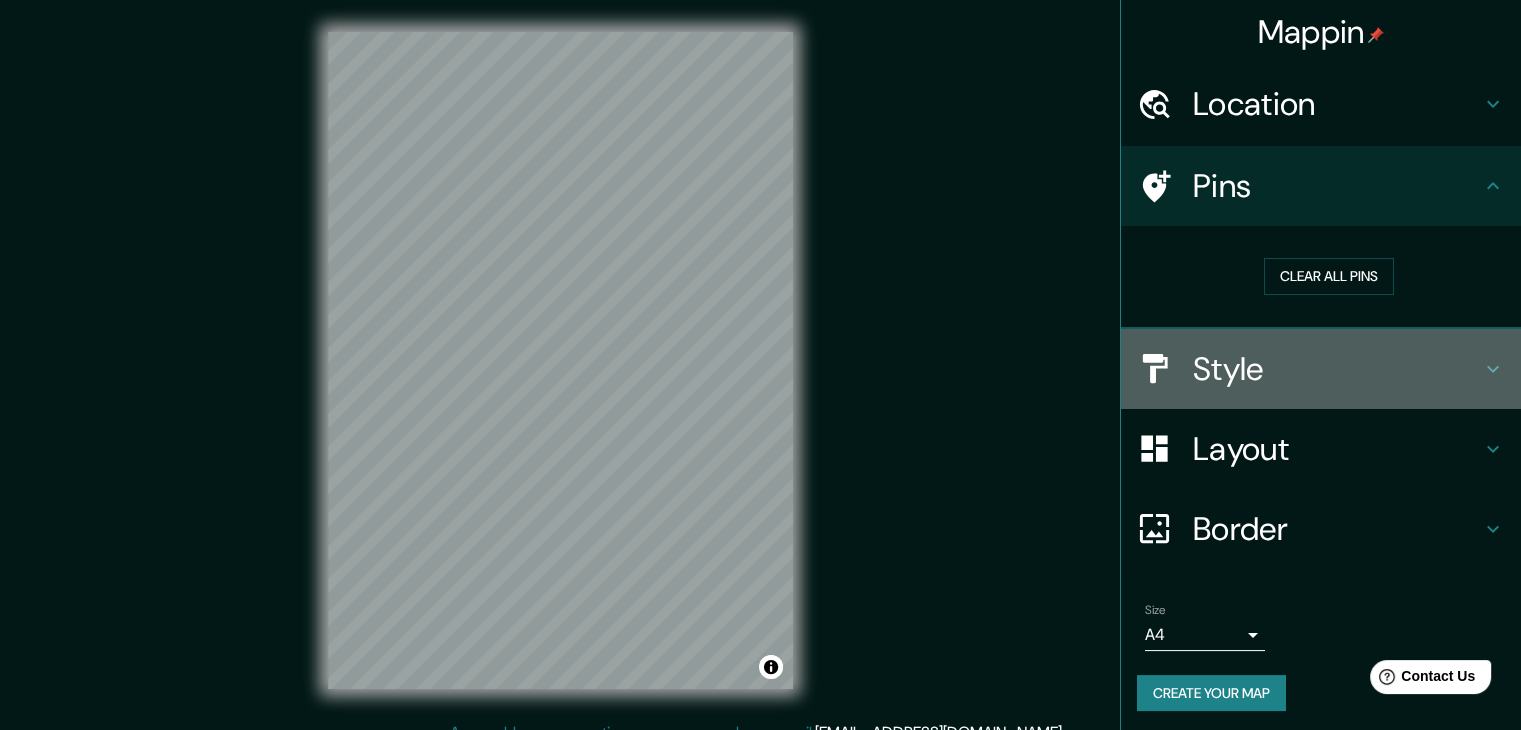 click on "Style" at bounding box center (1337, 369) 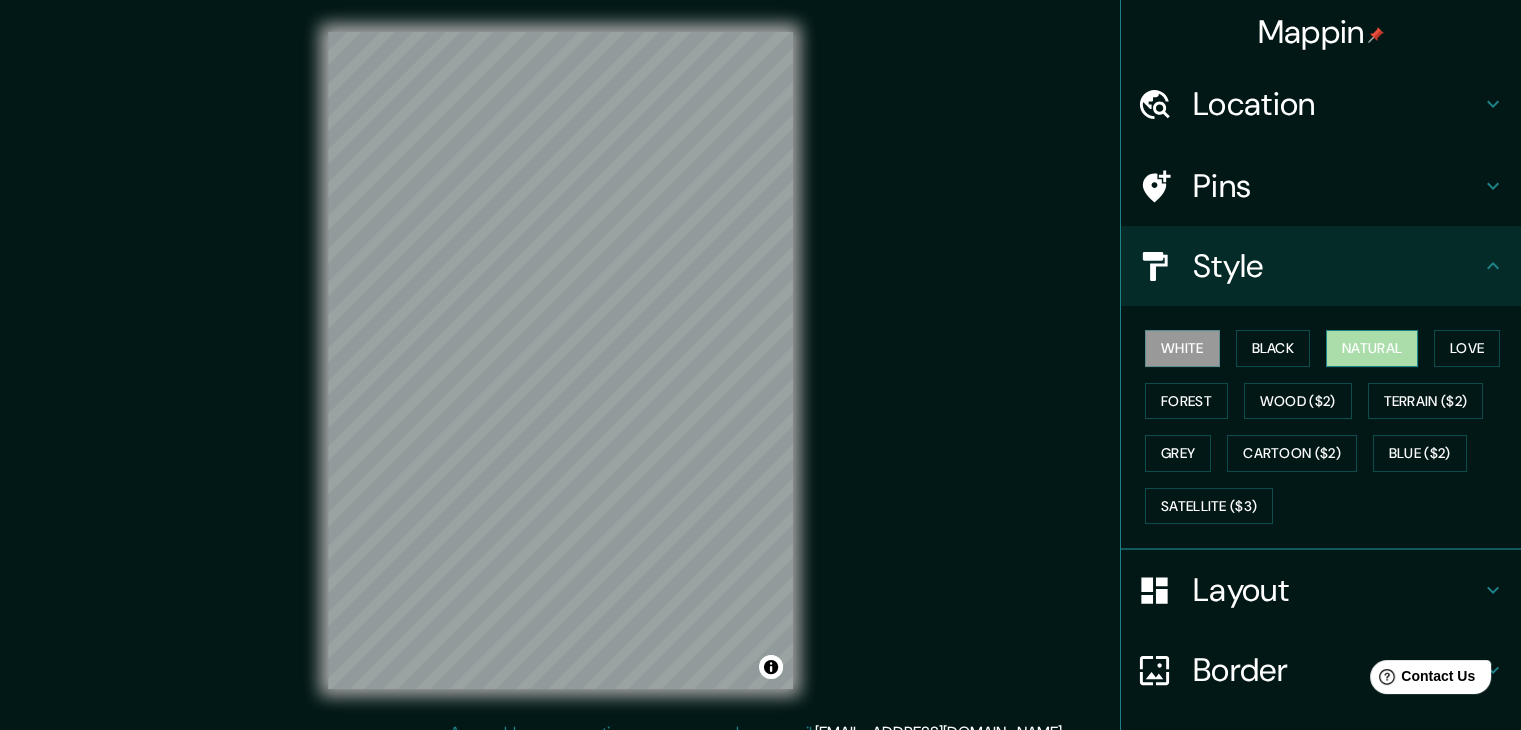 click on "Natural" at bounding box center [1372, 348] 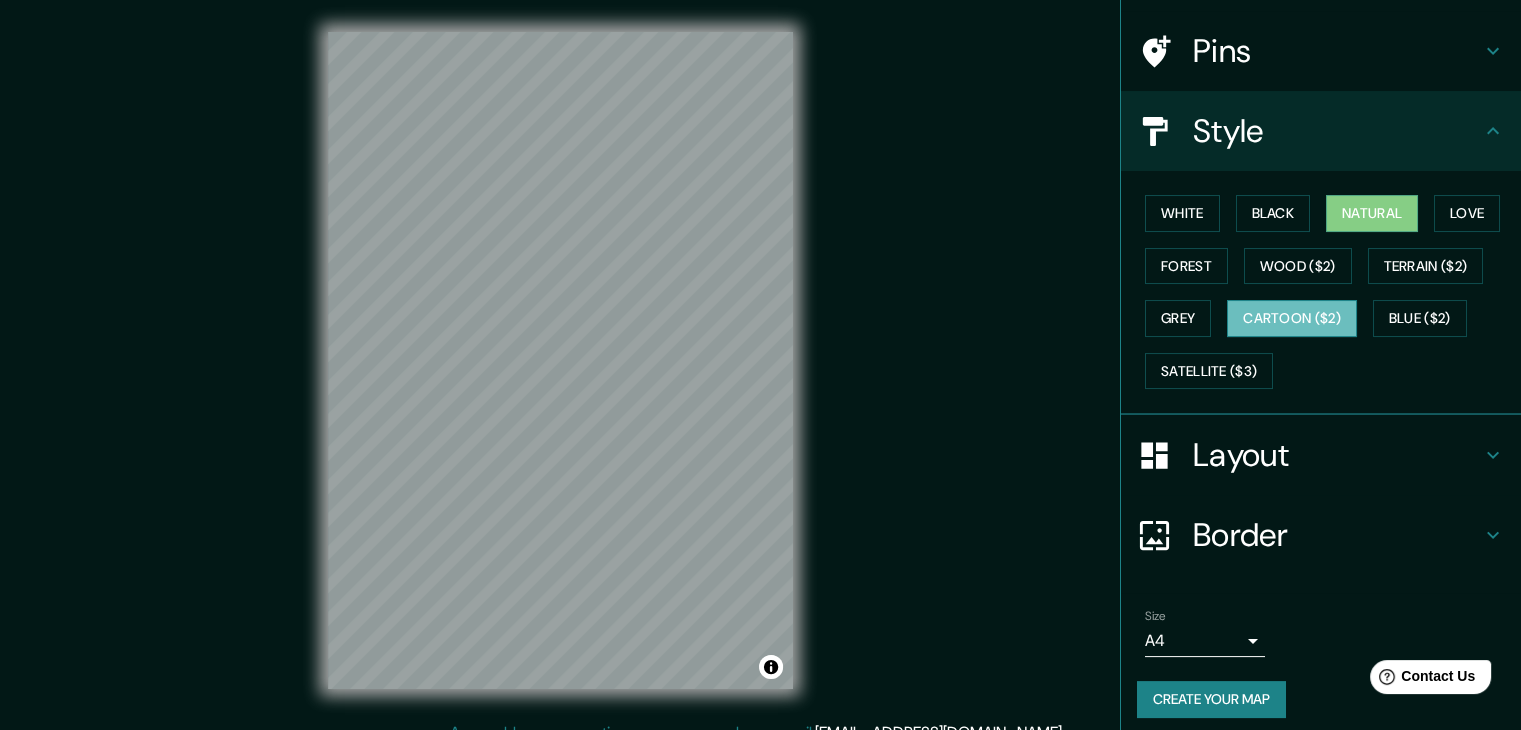 scroll, scrollTop: 144, scrollLeft: 0, axis: vertical 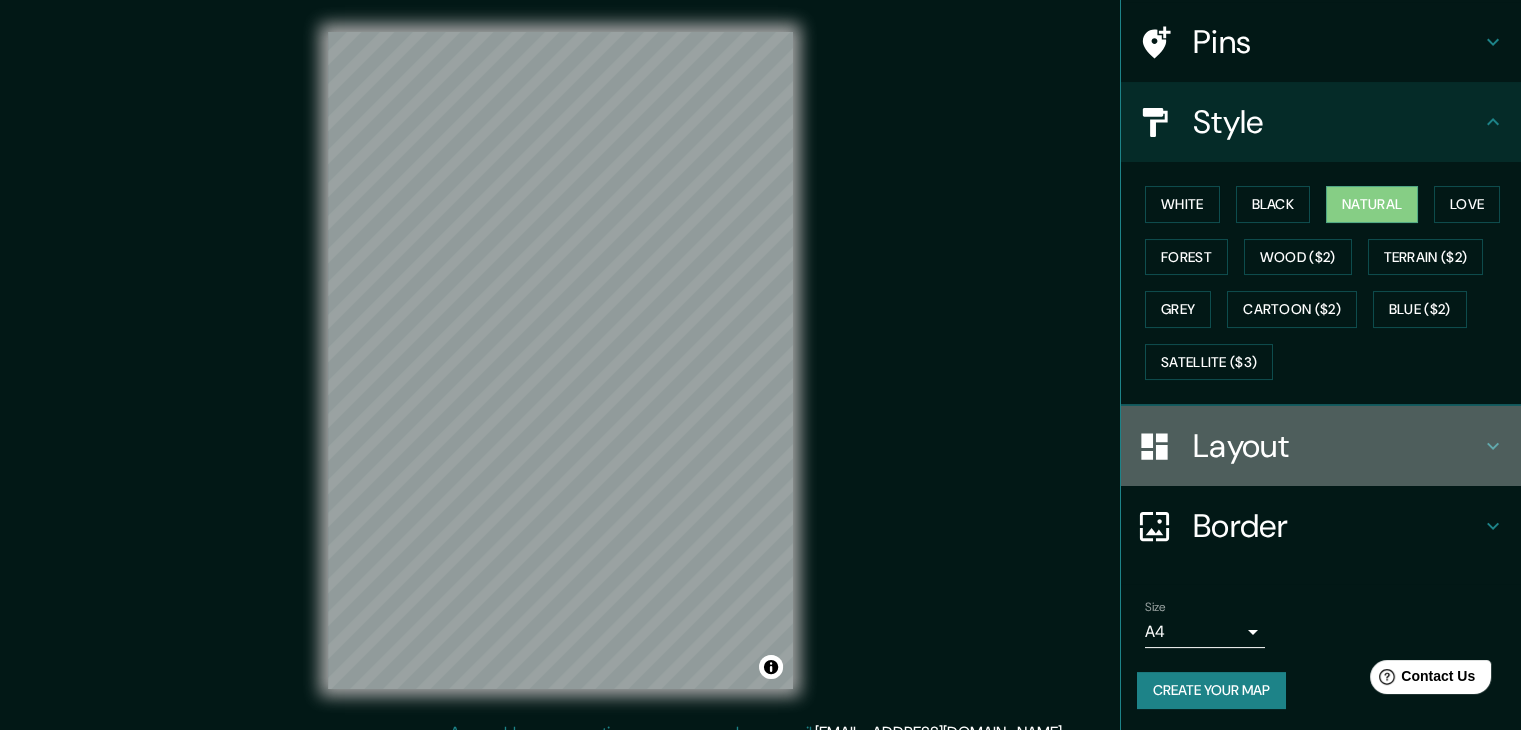 click on "Layout" at bounding box center (1337, 446) 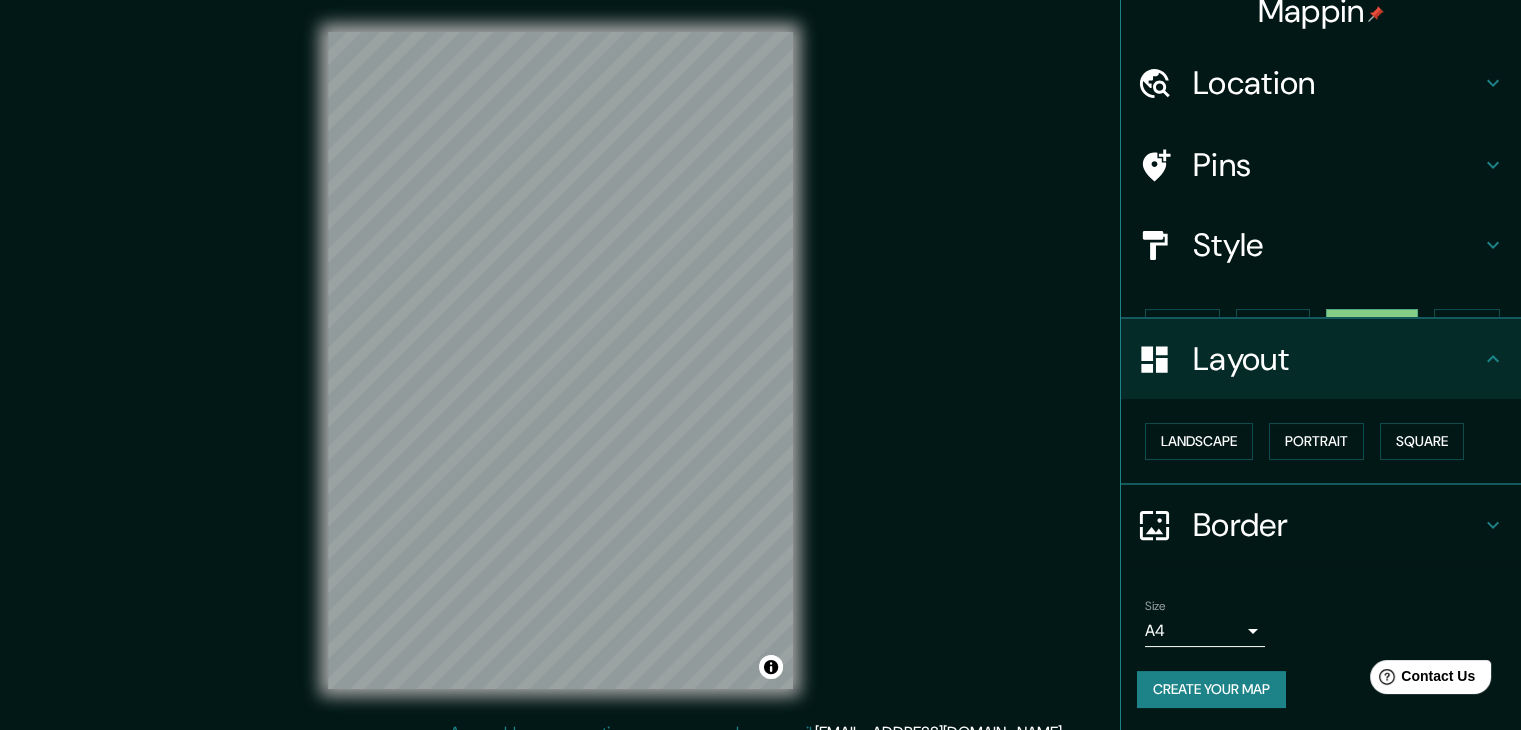scroll, scrollTop: 0, scrollLeft: 0, axis: both 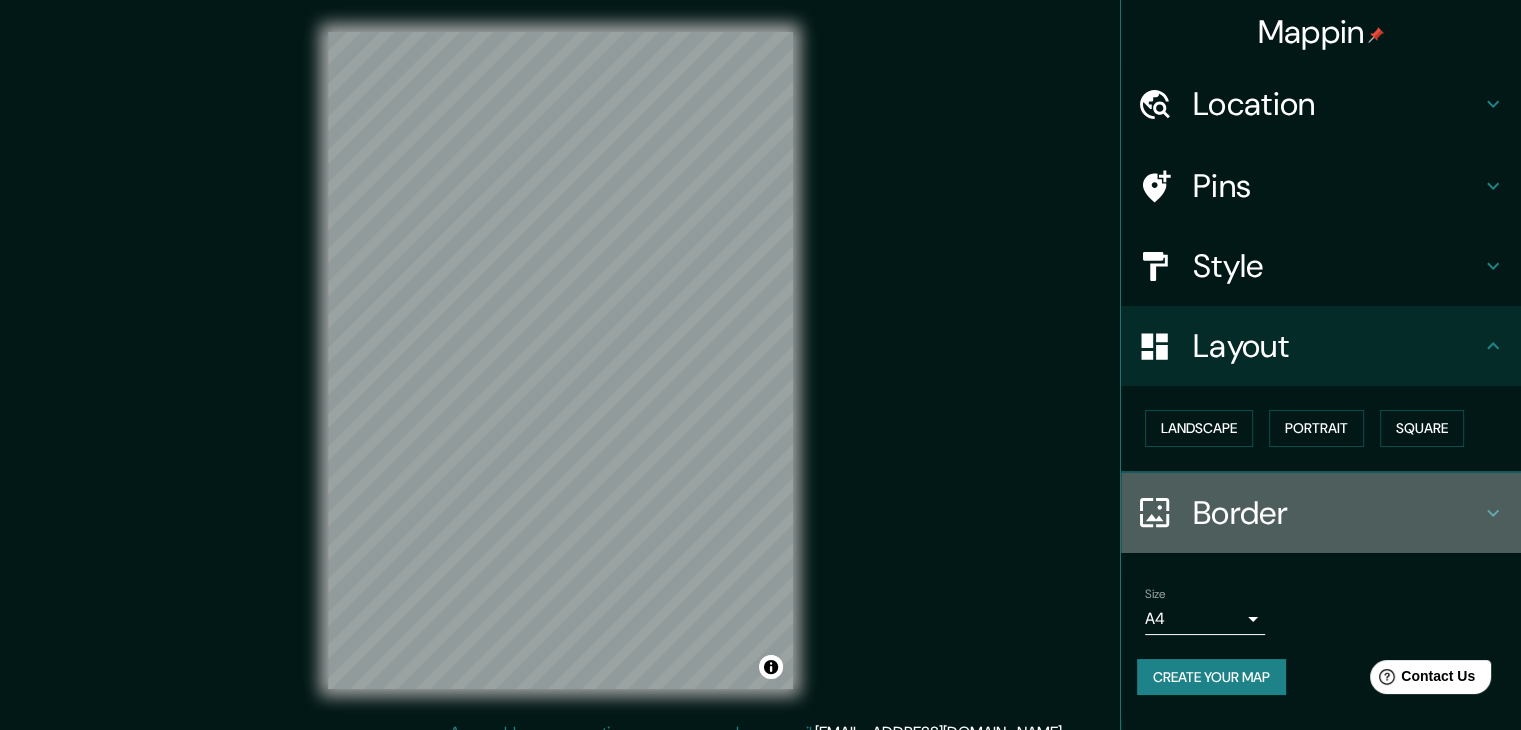click on "Border" at bounding box center (1337, 513) 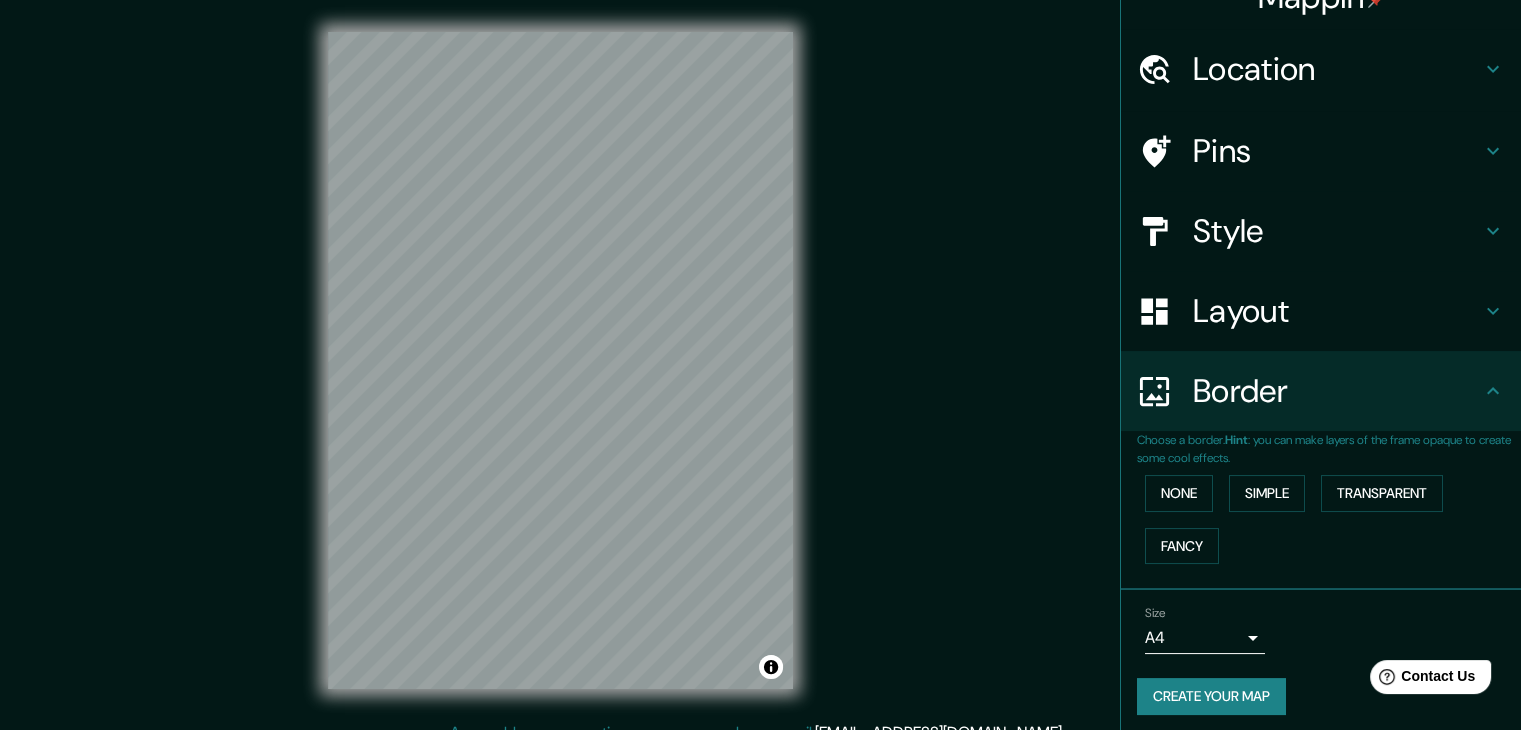 scroll, scrollTop: 42, scrollLeft: 0, axis: vertical 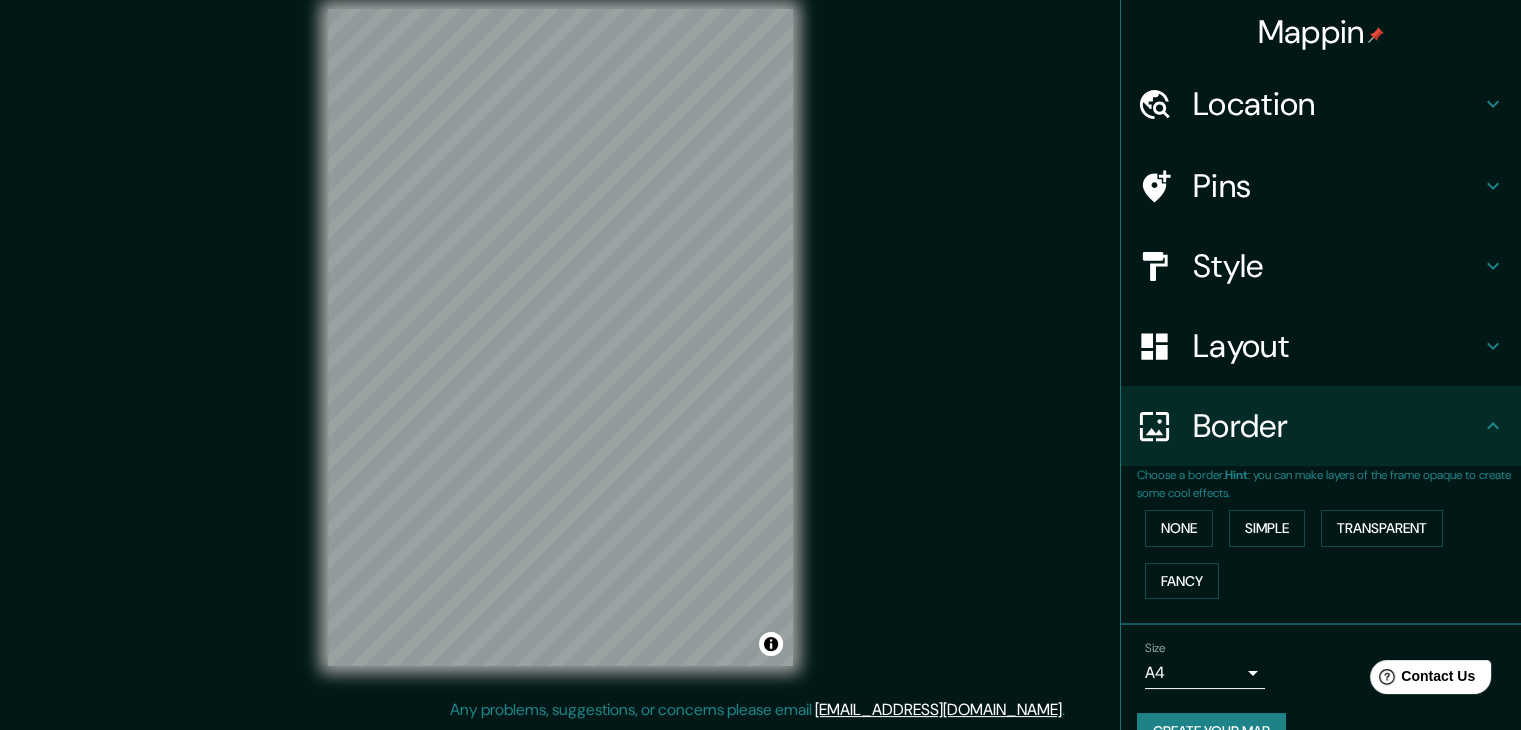 click on "Pins" at bounding box center (1337, 186) 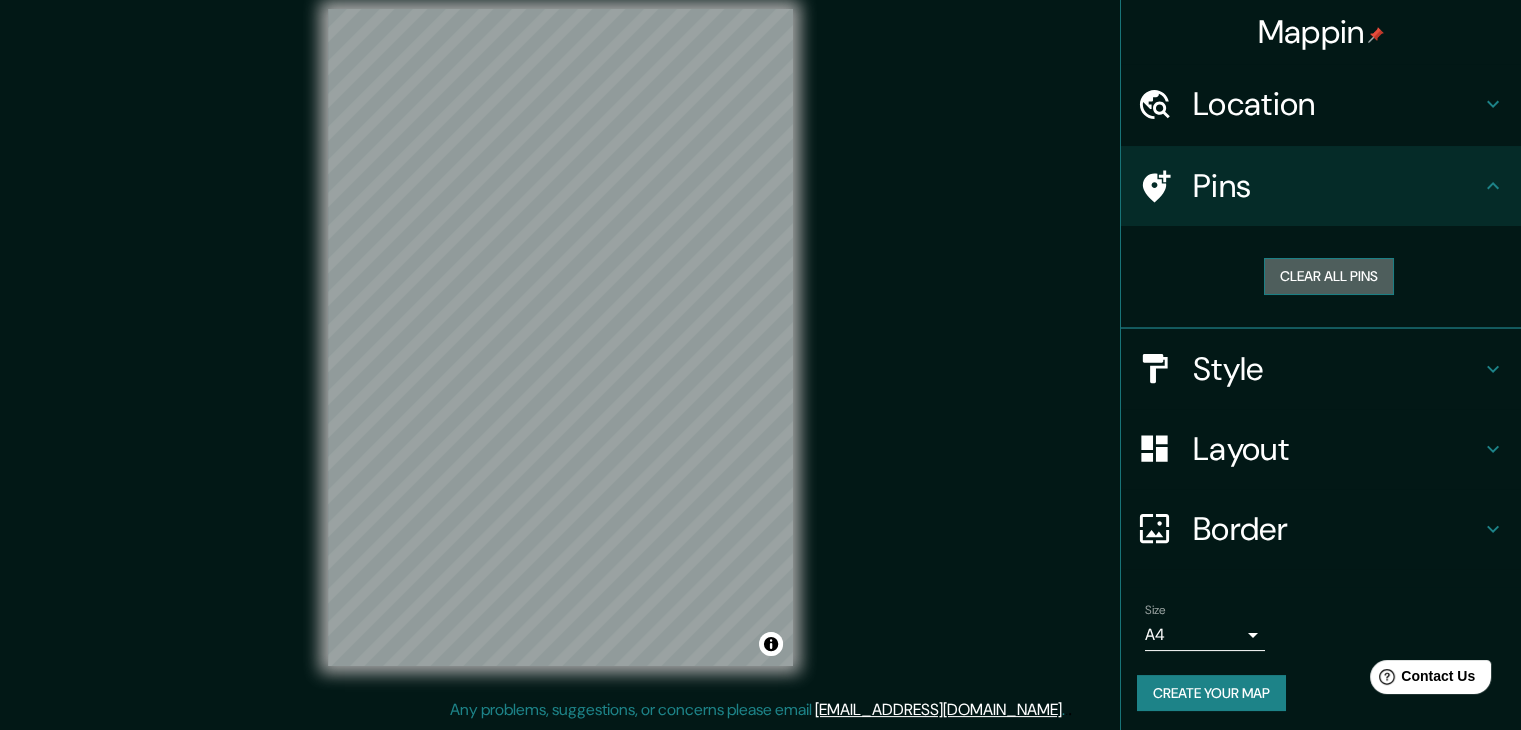 click on "Clear all pins" at bounding box center (1329, 276) 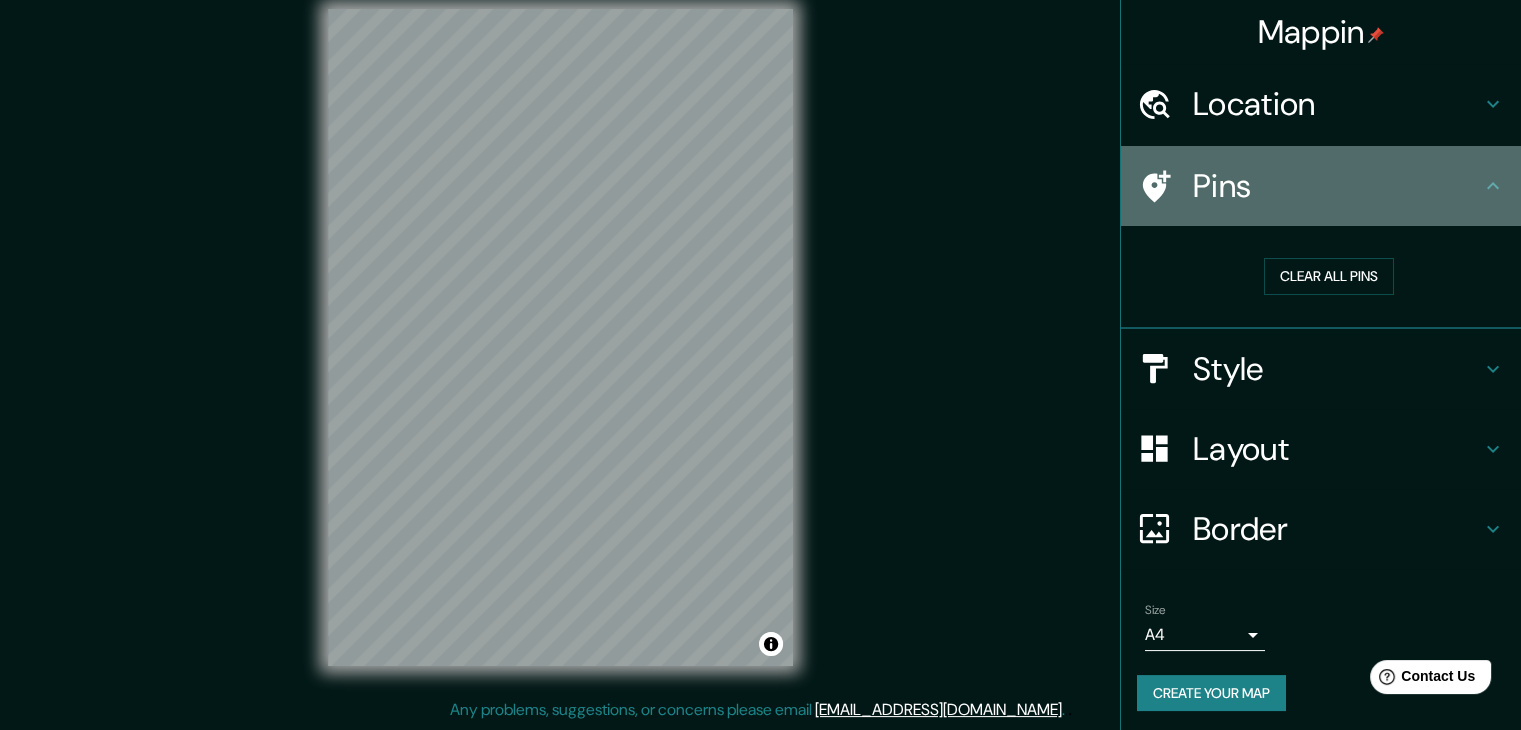 click on "Pins" at bounding box center (1321, 186) 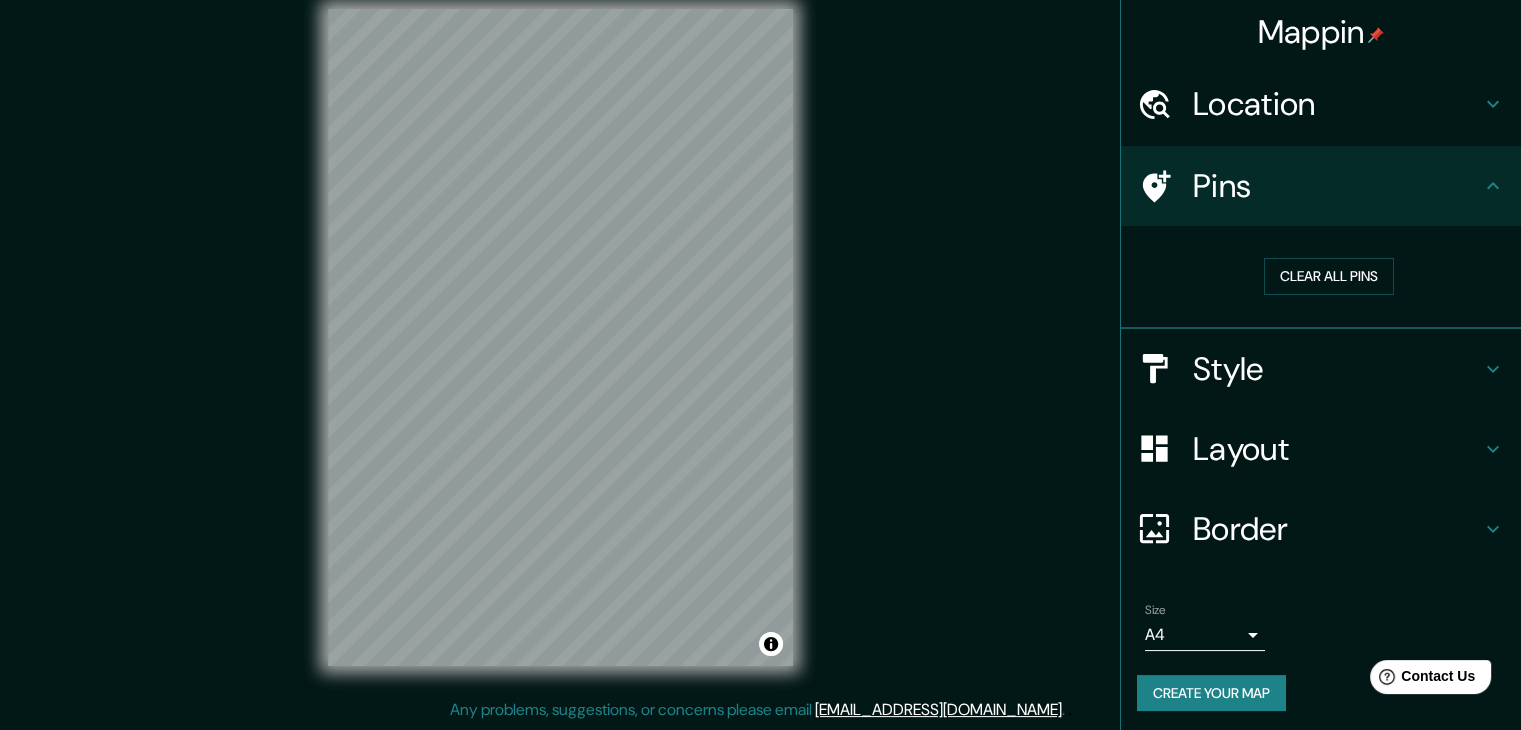 click on "Clear all pins" at bounding box center (1329, 276) 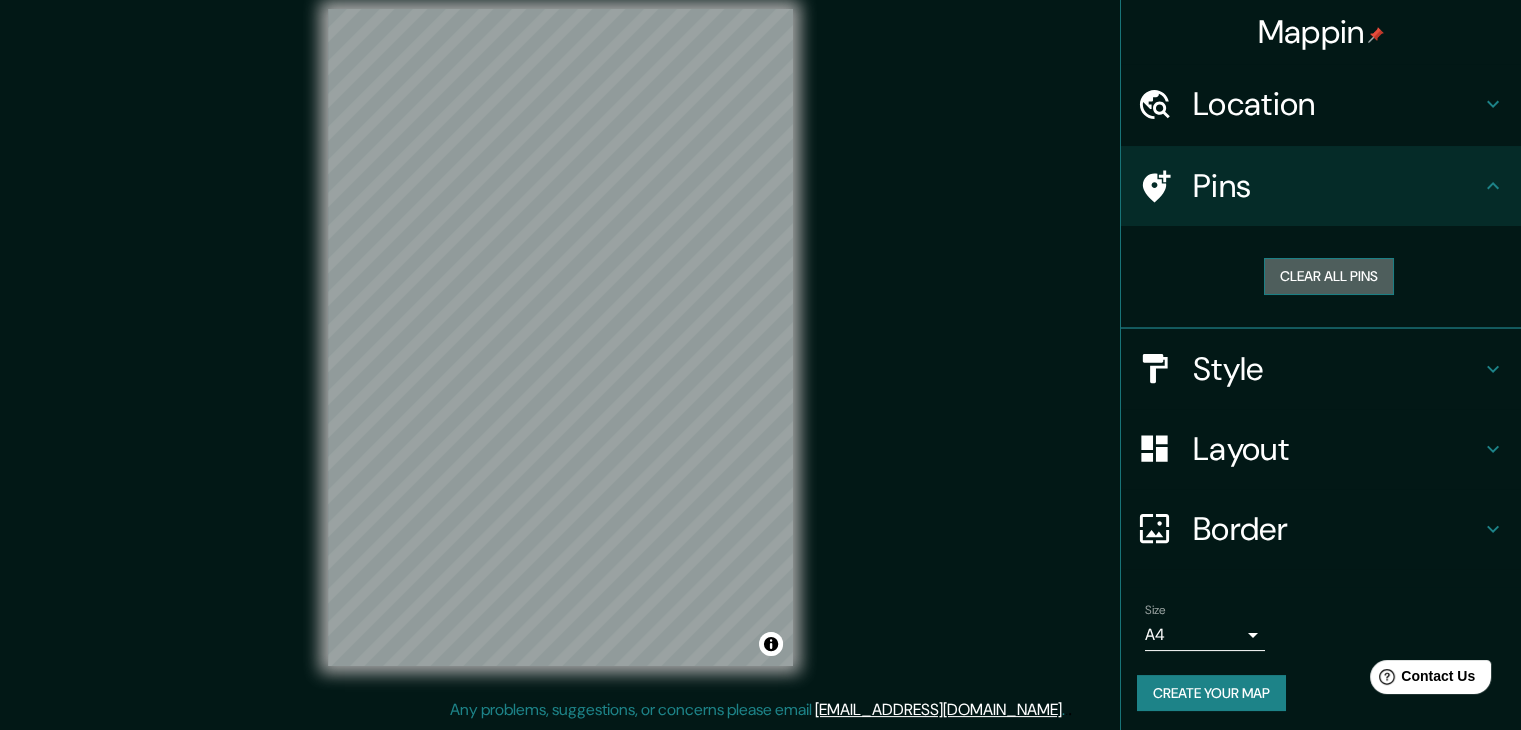 click on "Clear all pins" at bounding box center [1329, 276] 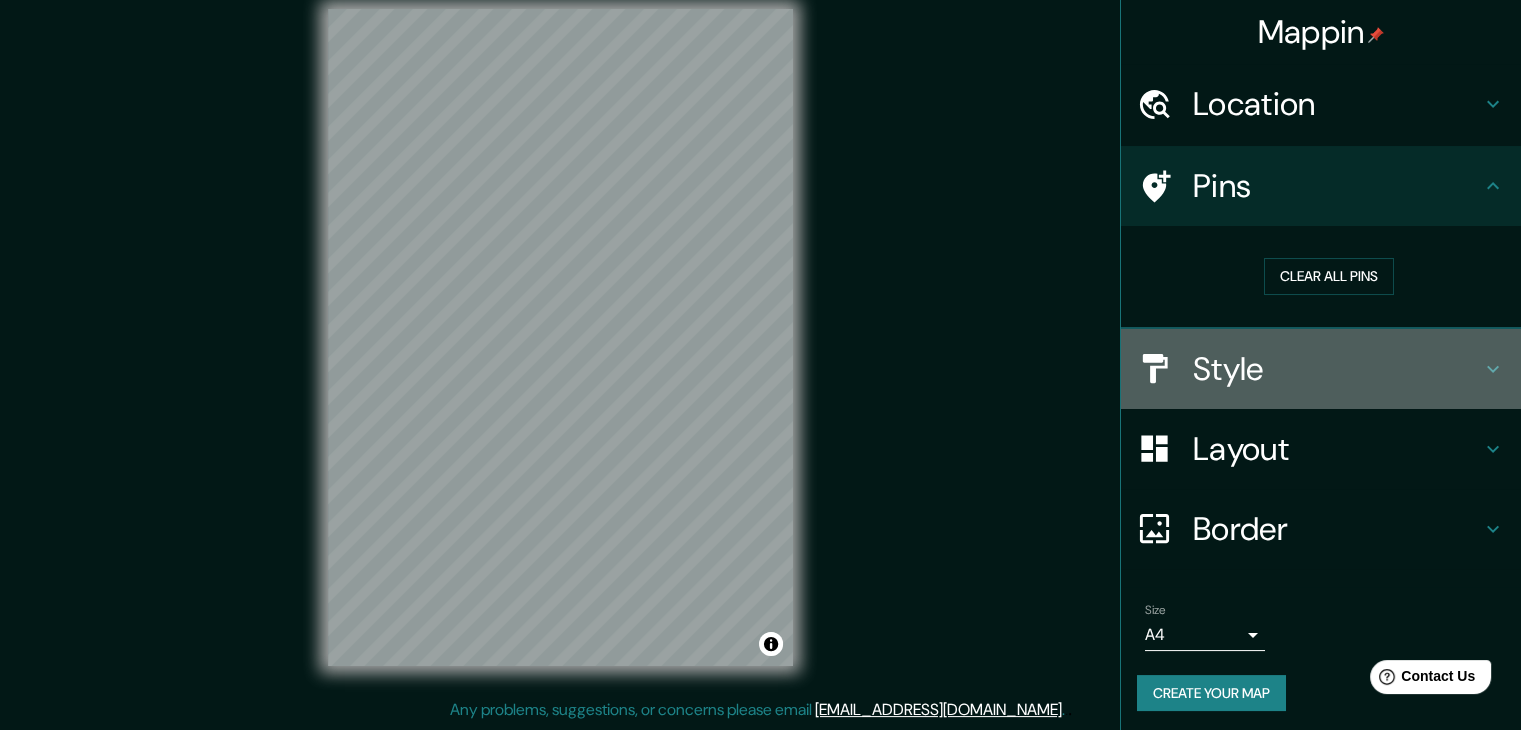 click on "Style" at bounding box center [1337, 369] 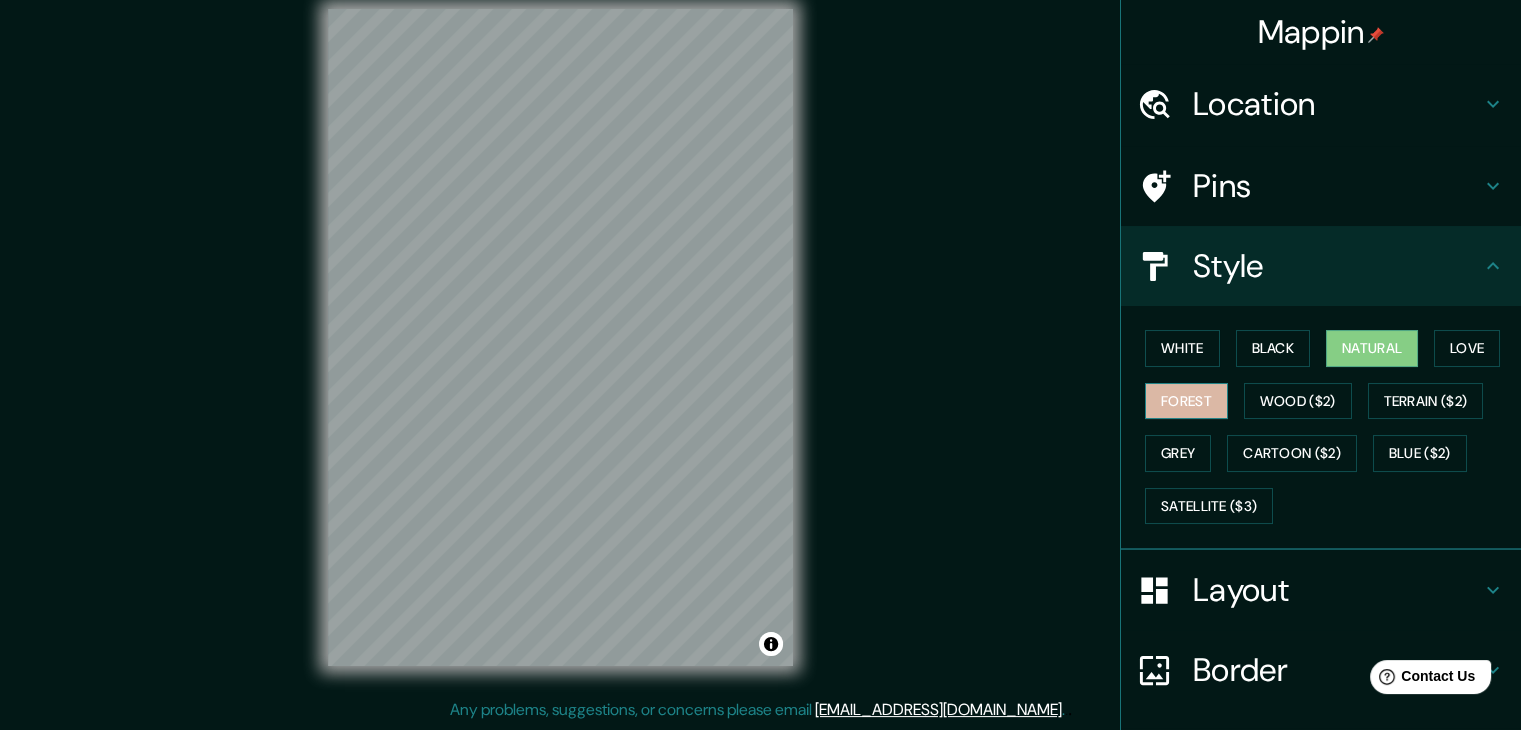 click on "Forest" at bounding box center [1186, 401] 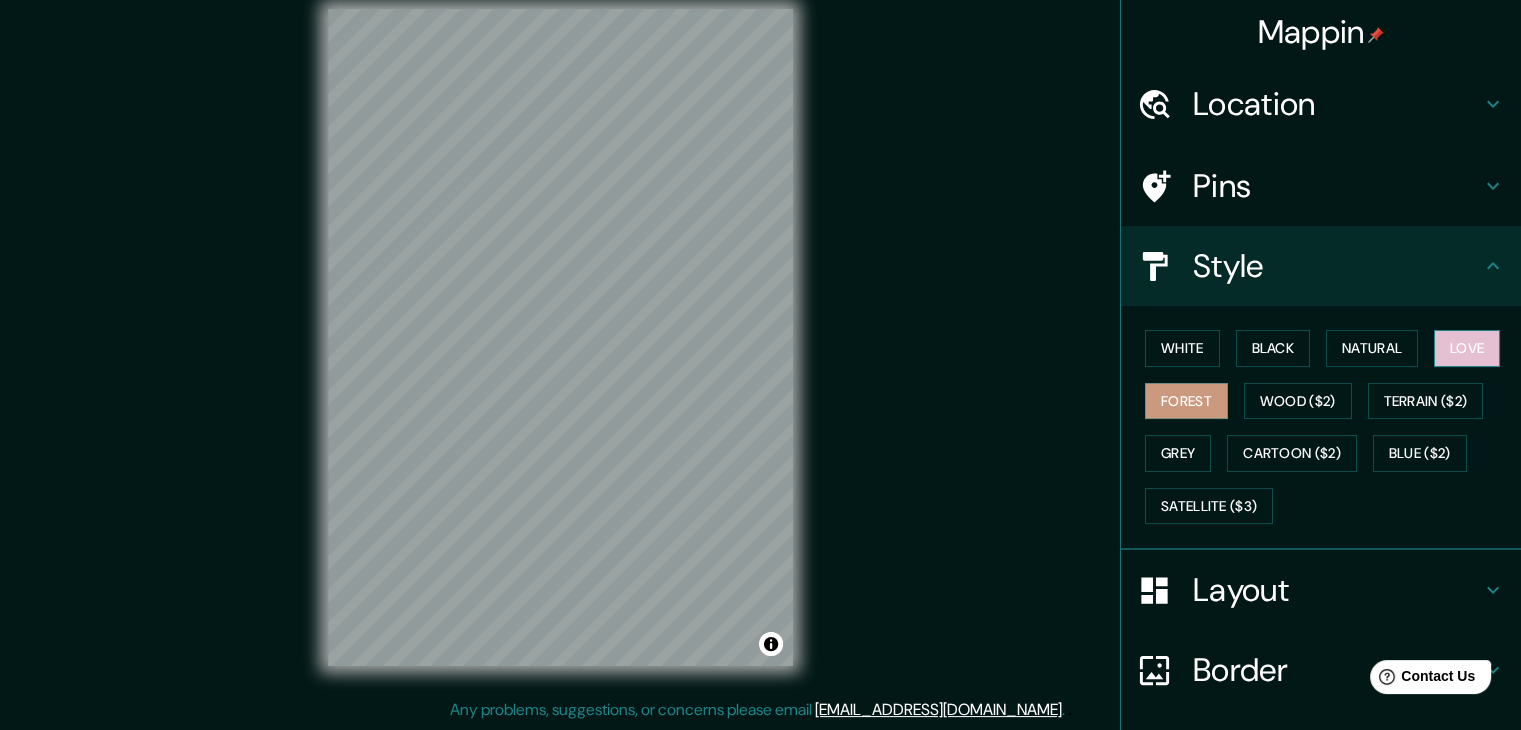 click on "Love" at bounding box center (1467, 348) 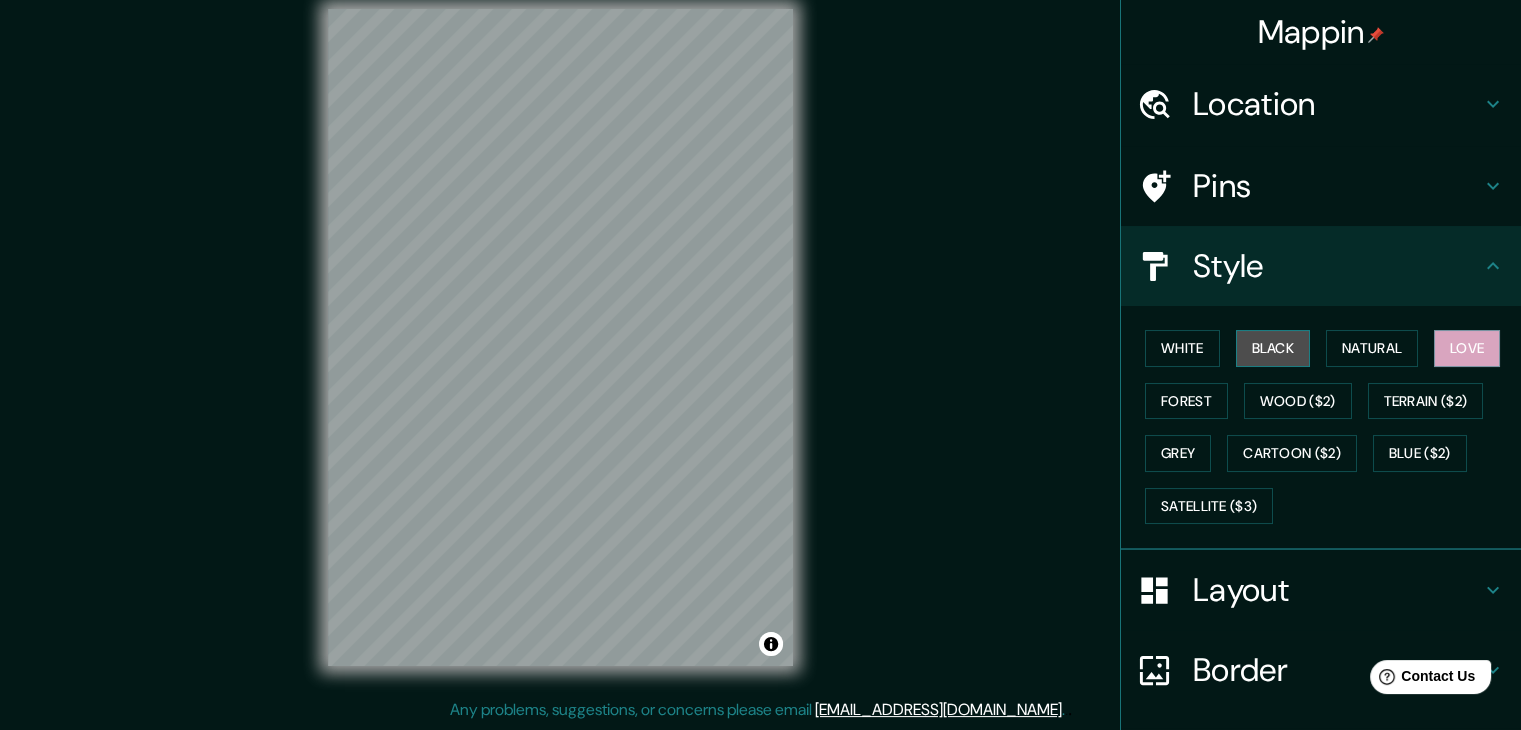 click on "Black" at bounding box center [1273, 348] 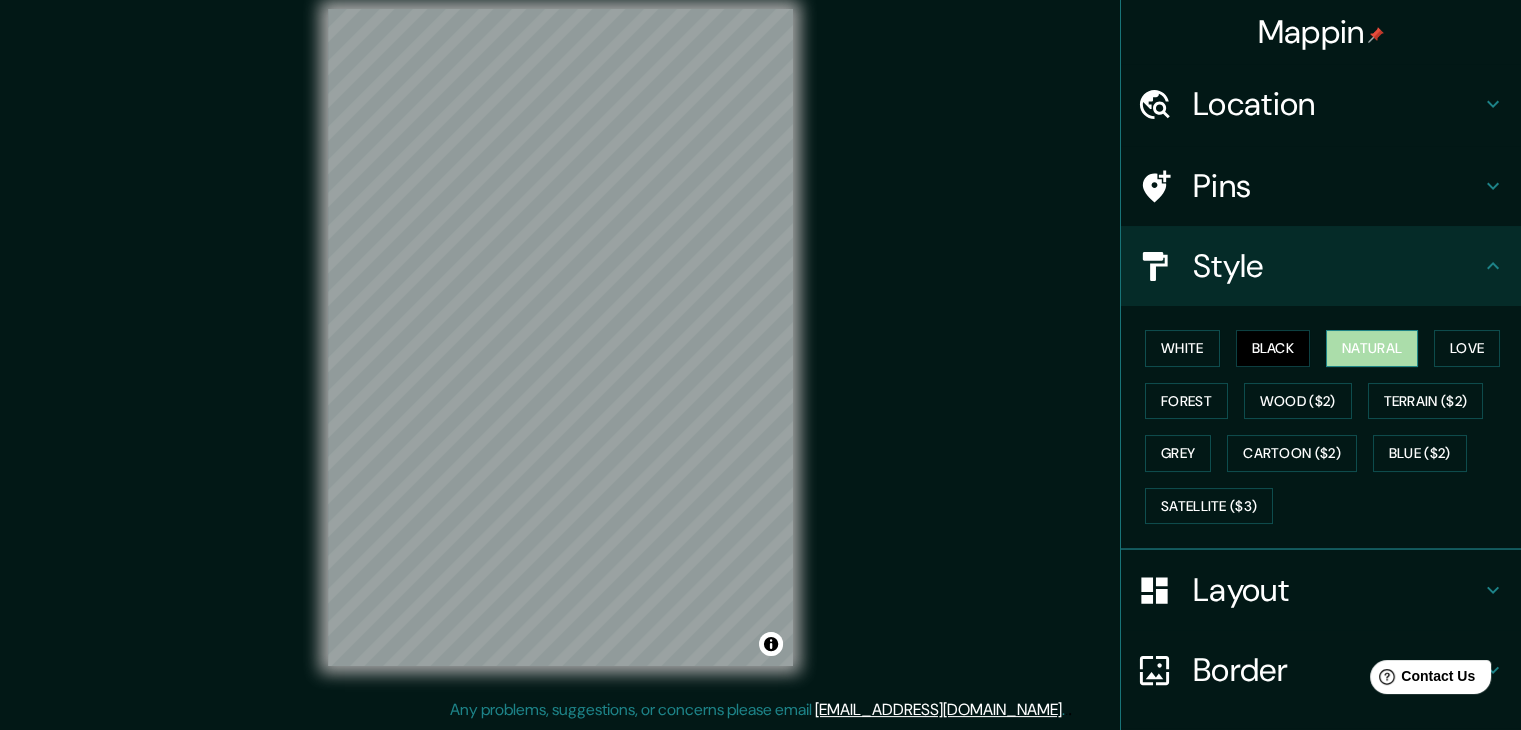 click on "Natural" at bounding box center [1372, 348] 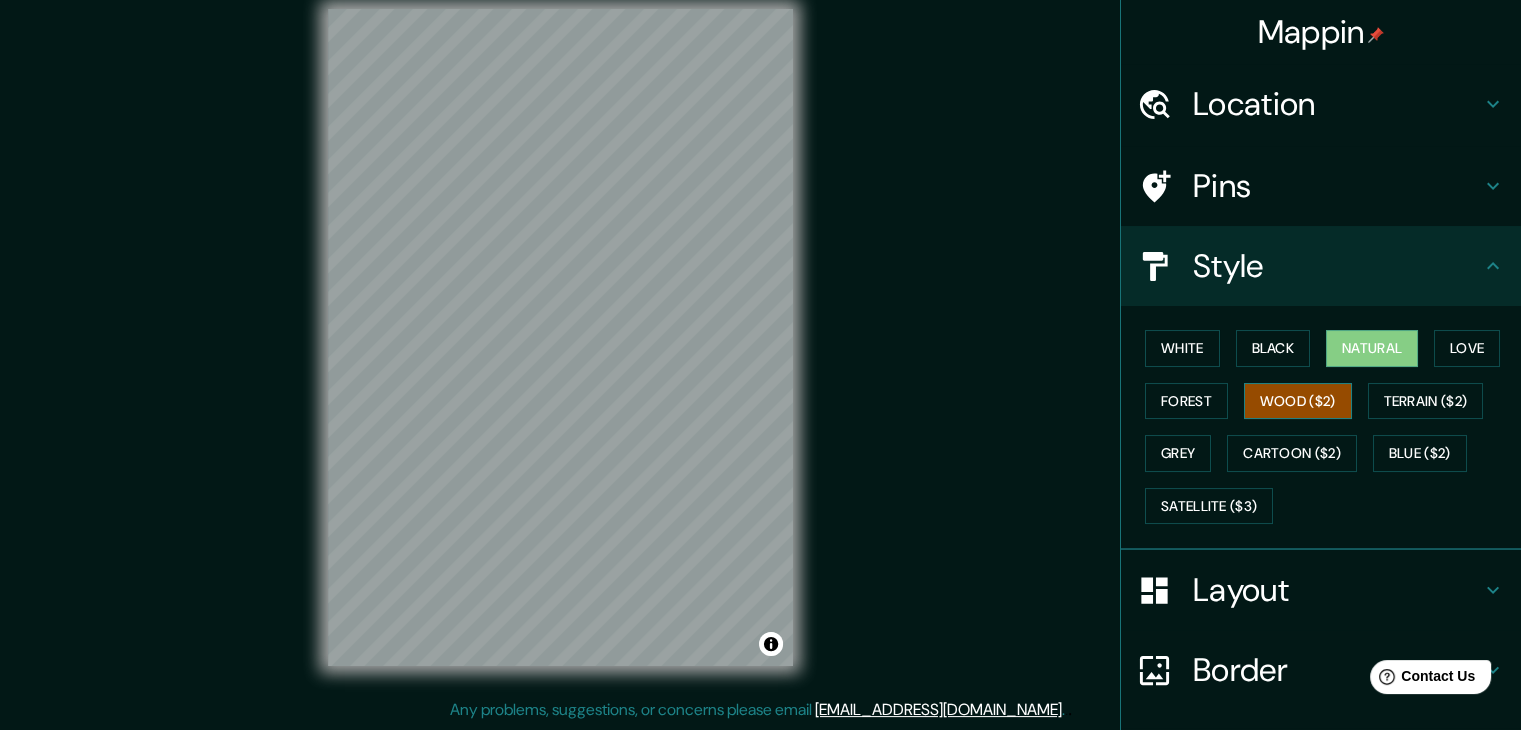 click on "Wood ($2)" at bounding box center [1298, 401] 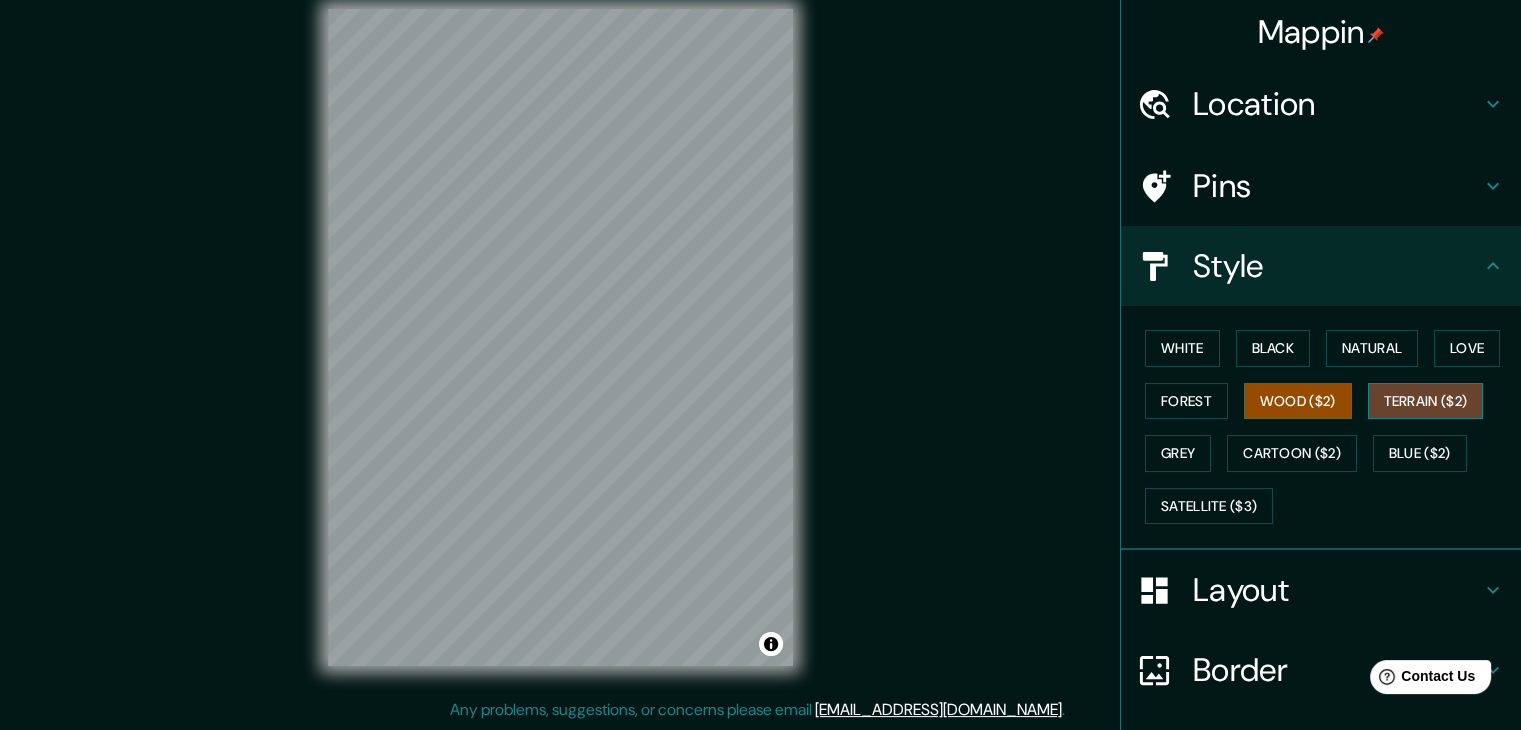 click on "Terrain ($2)" at bounding box center [1426, 401] 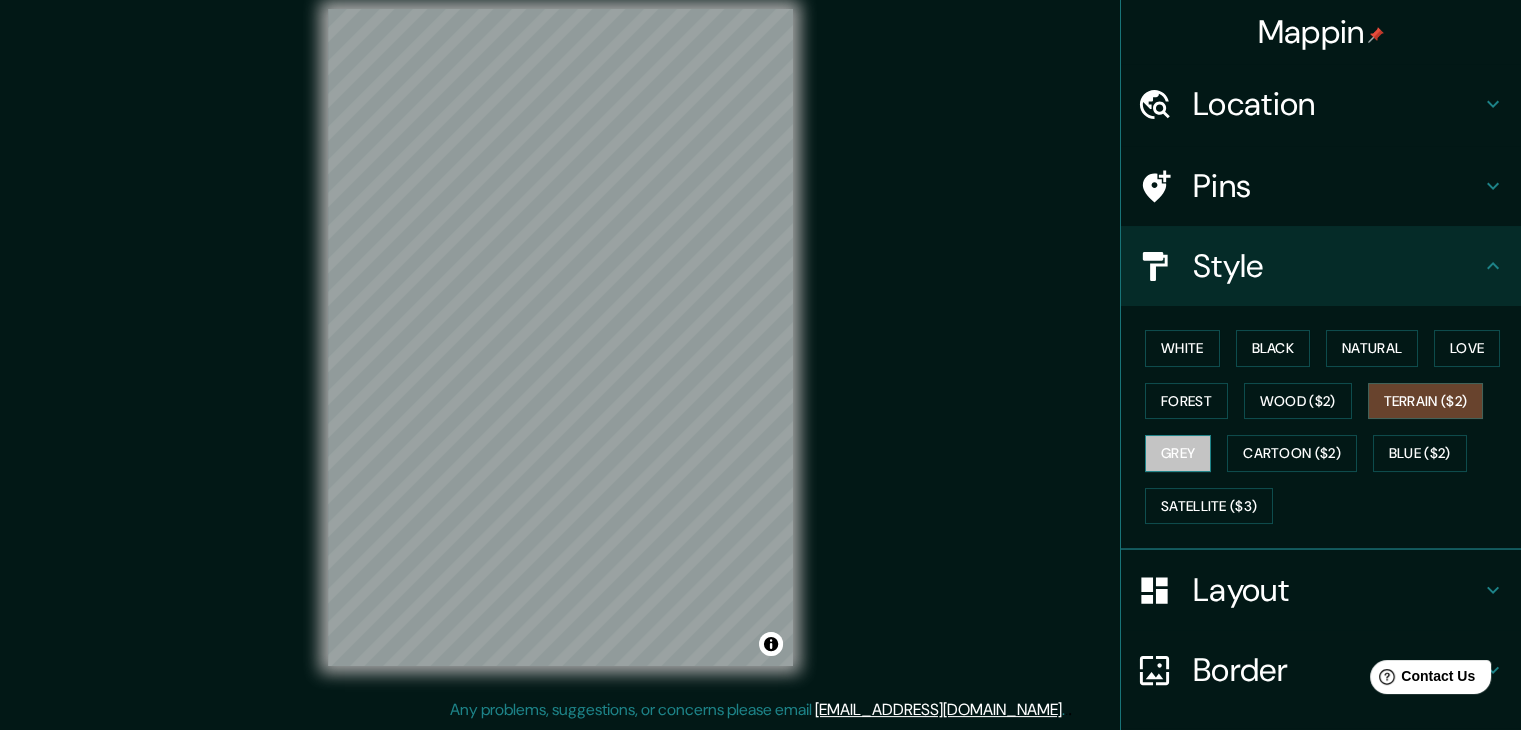 click on "Grey" at bounding box center [1178, 453] 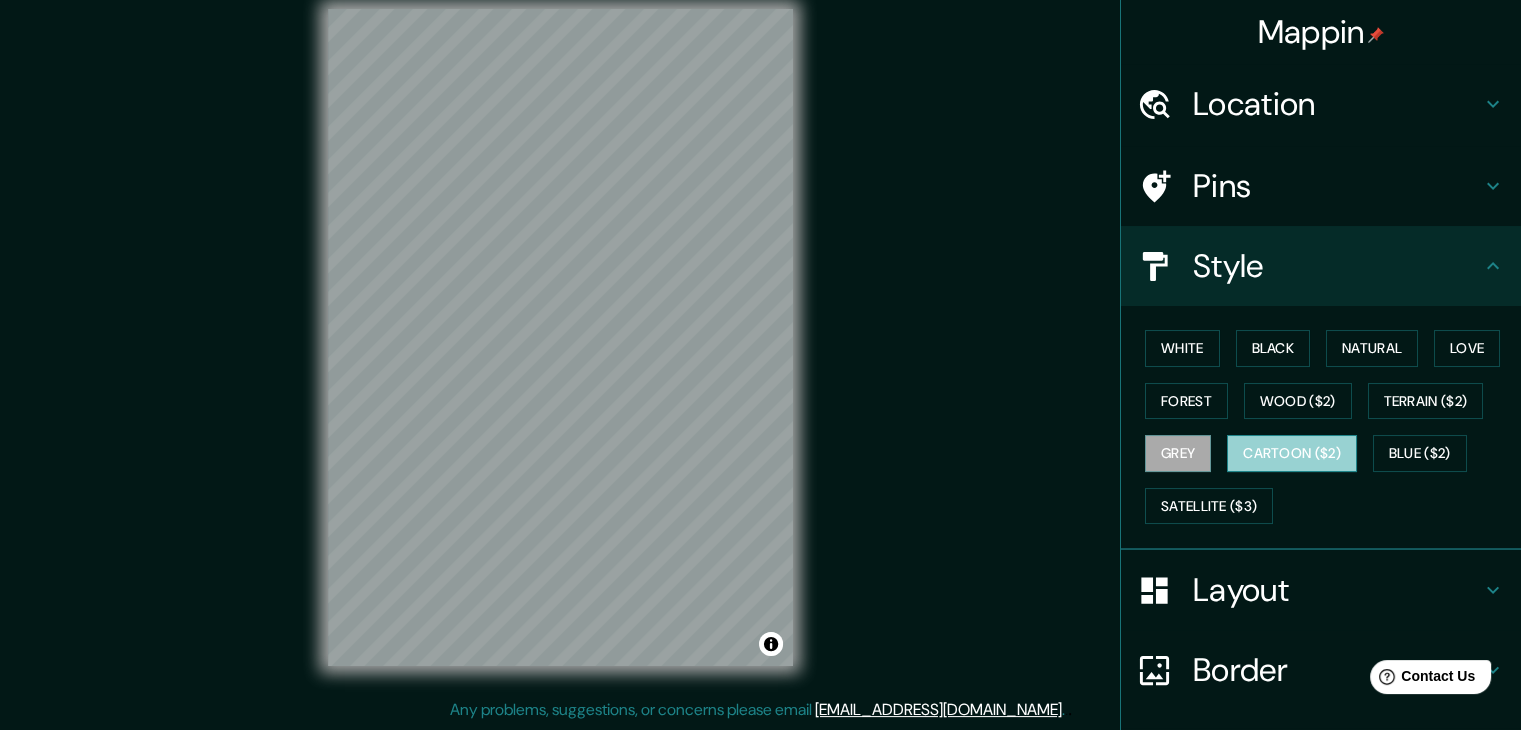 click on "Cartoon ($2)" at bounding box center (1292, 453) 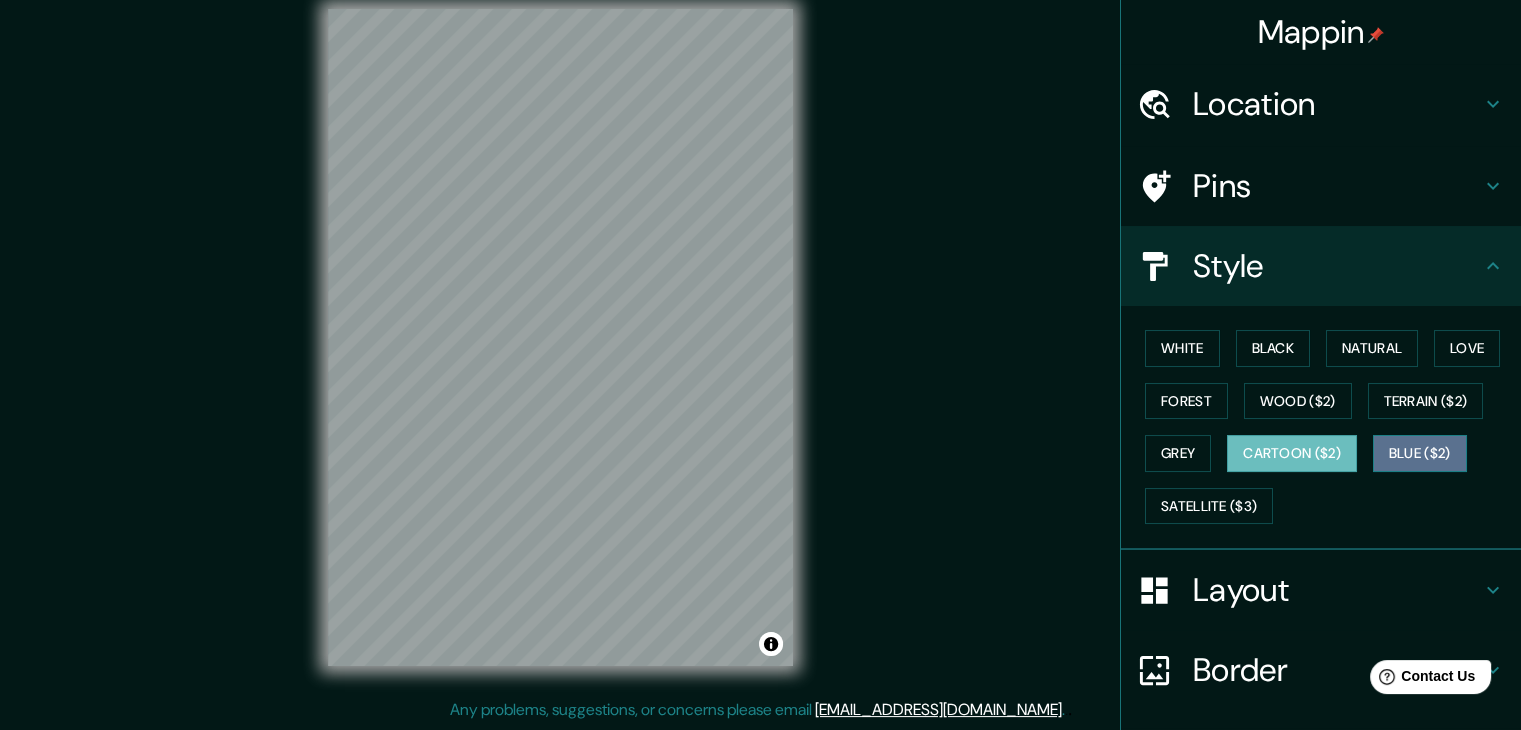 click on "Blue ($2)" at bounding box center [1420, 453] 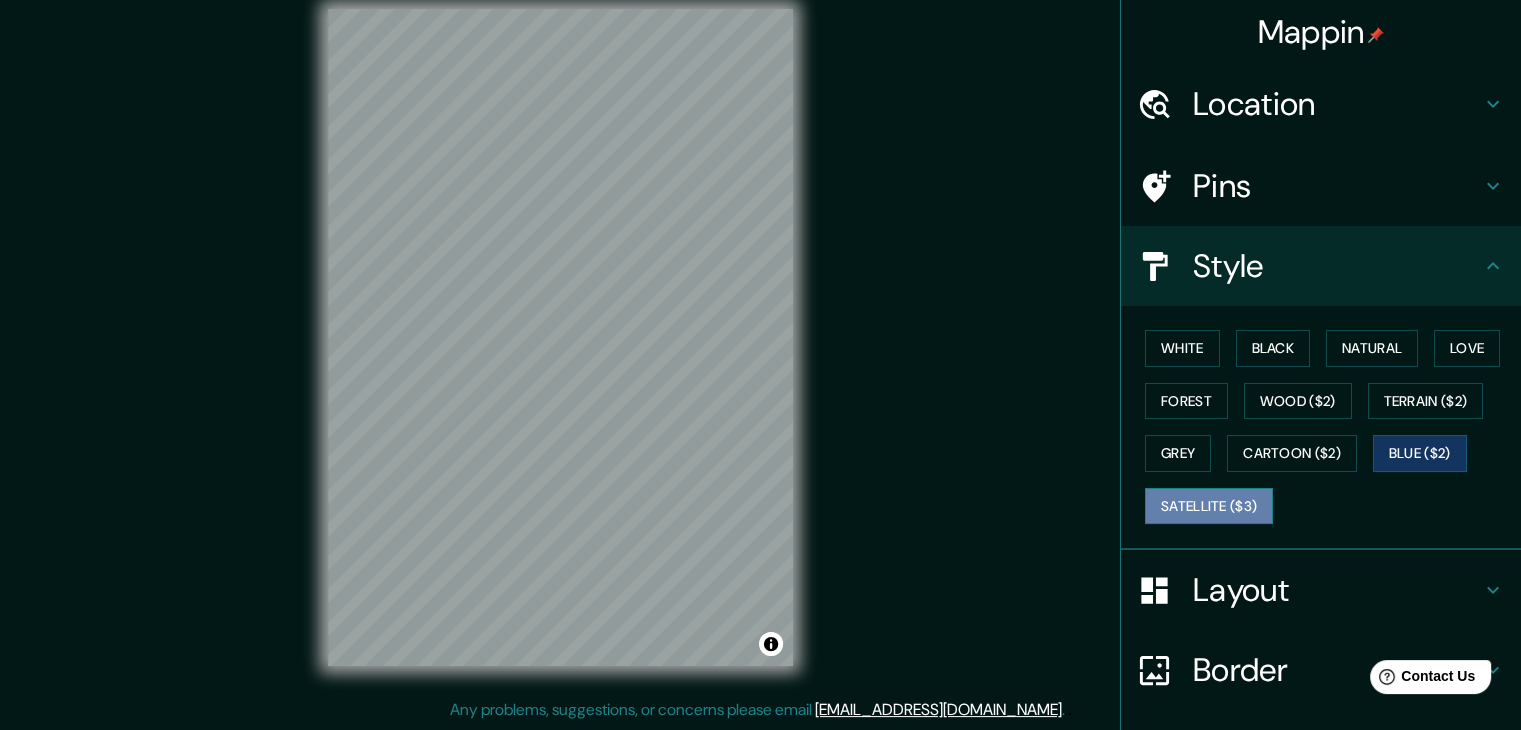 click on "Satellite ($3)" at bounding box center [1209, 506] 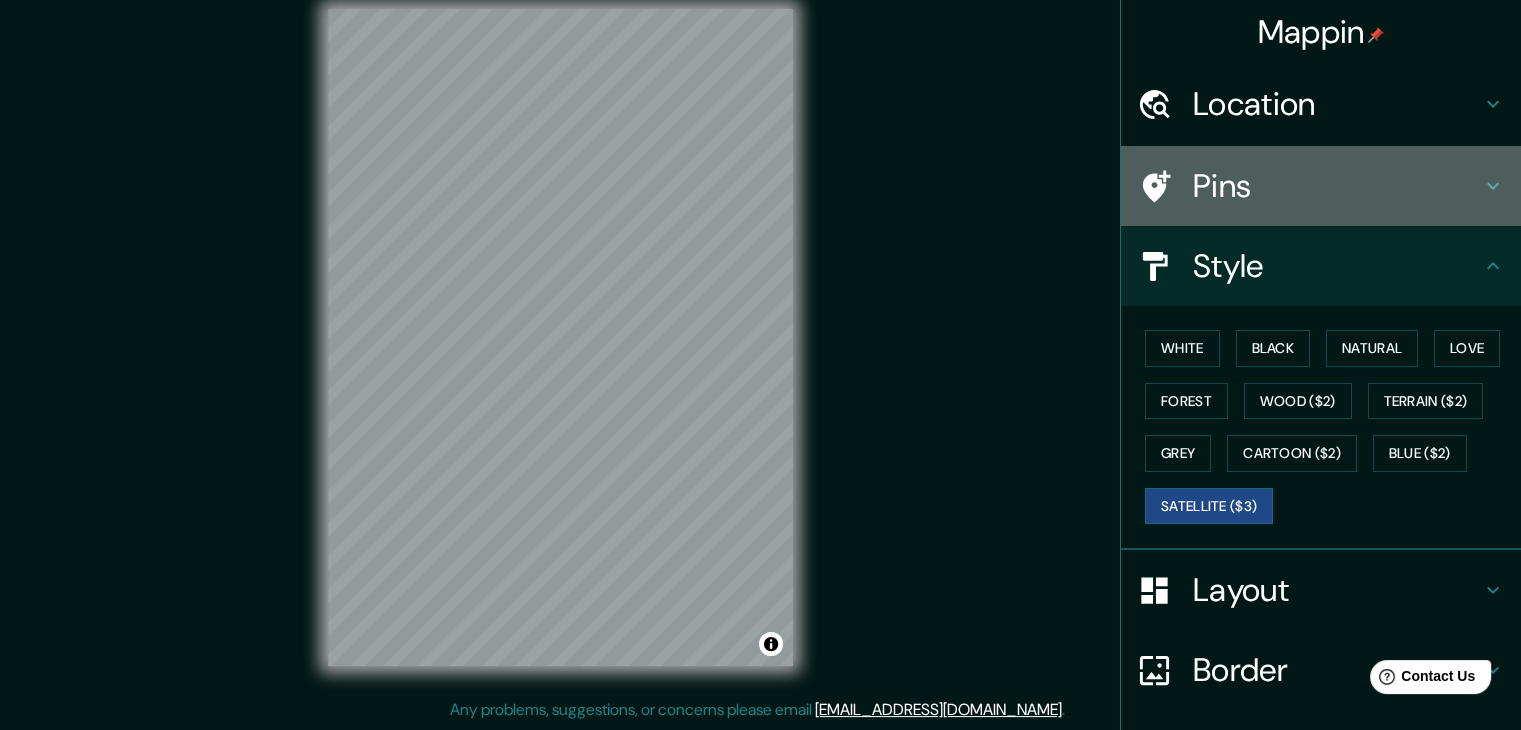 click on "Pins" at bounding box center (1337, 186) 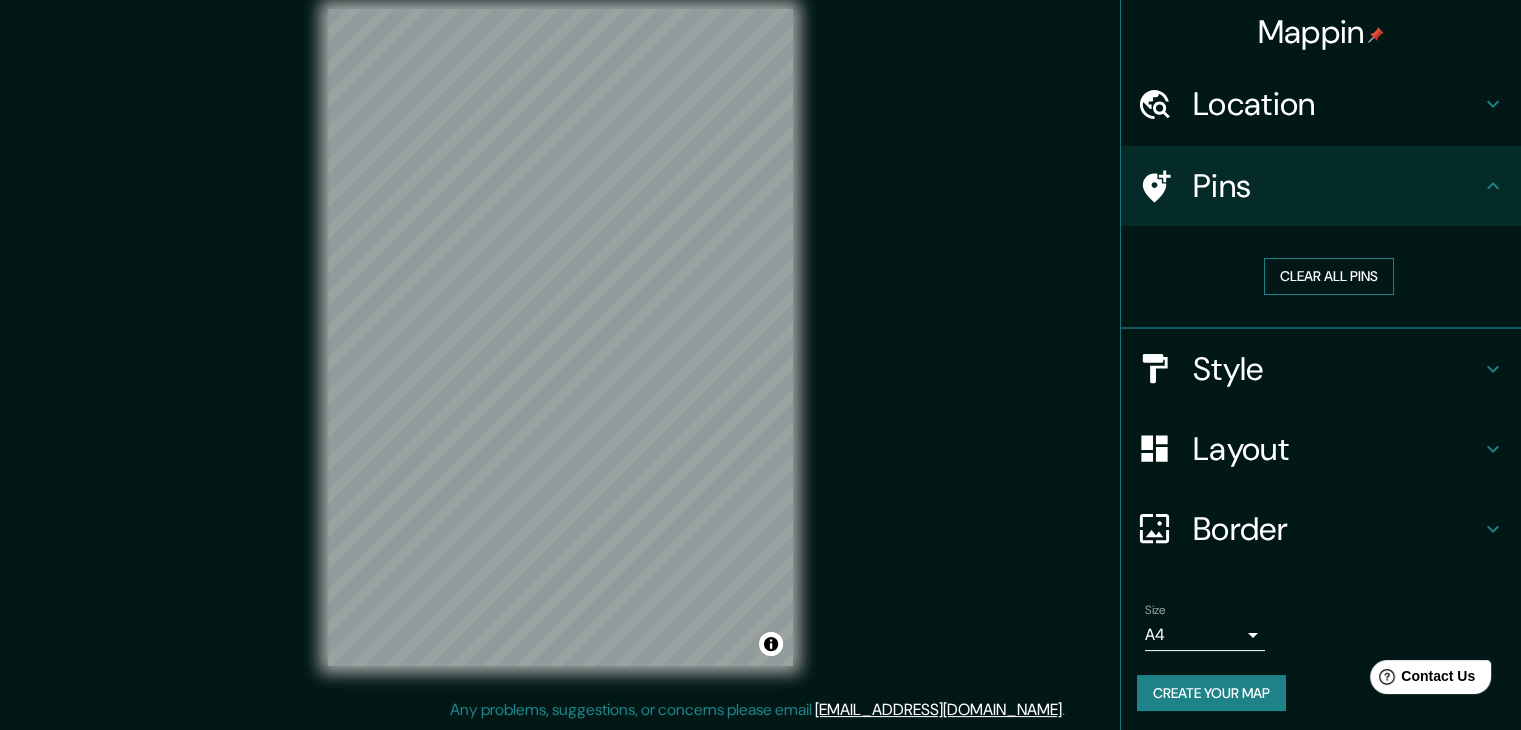 click on "Clear all pins" at bounding box center [1329, 276] 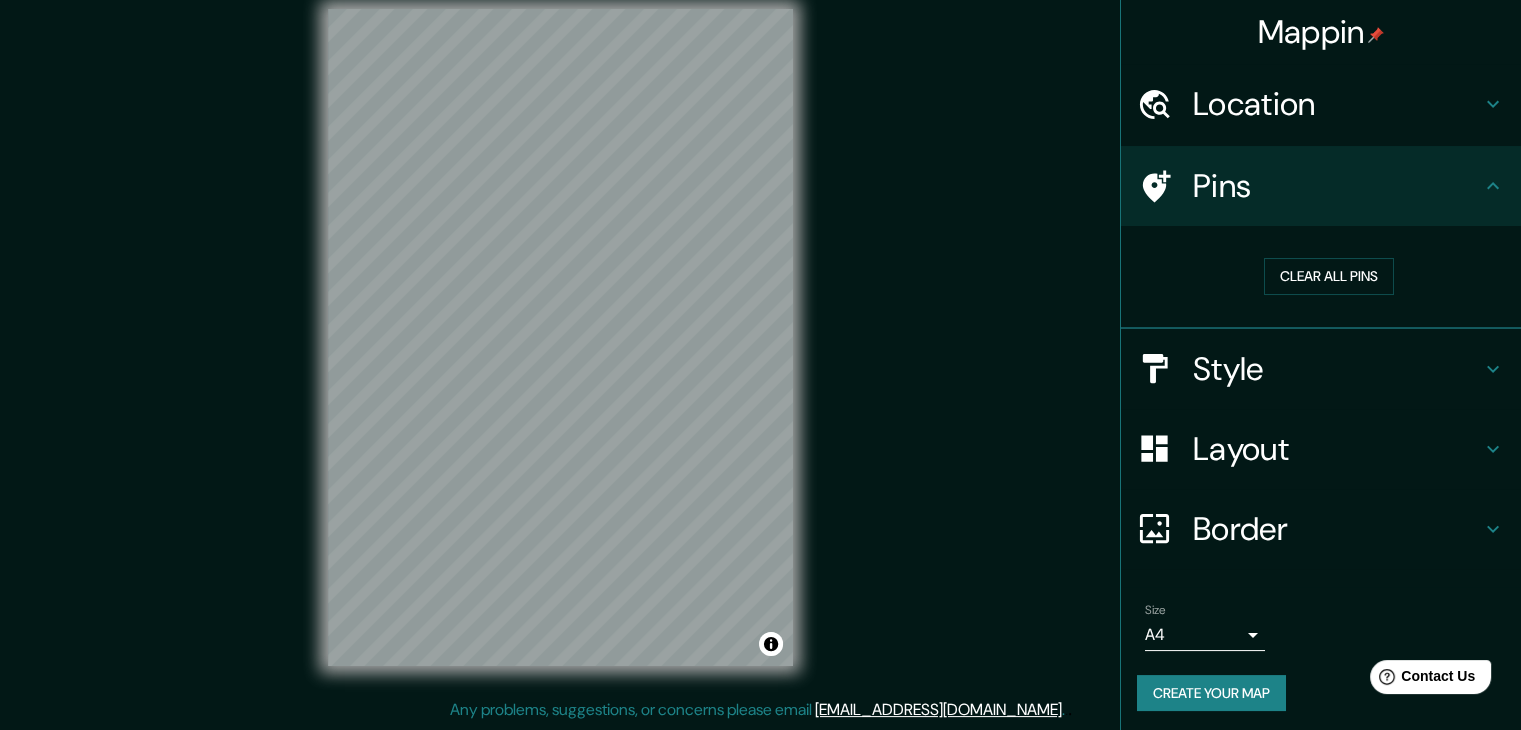 click on "Layout" at bounding box center (1321, 449) 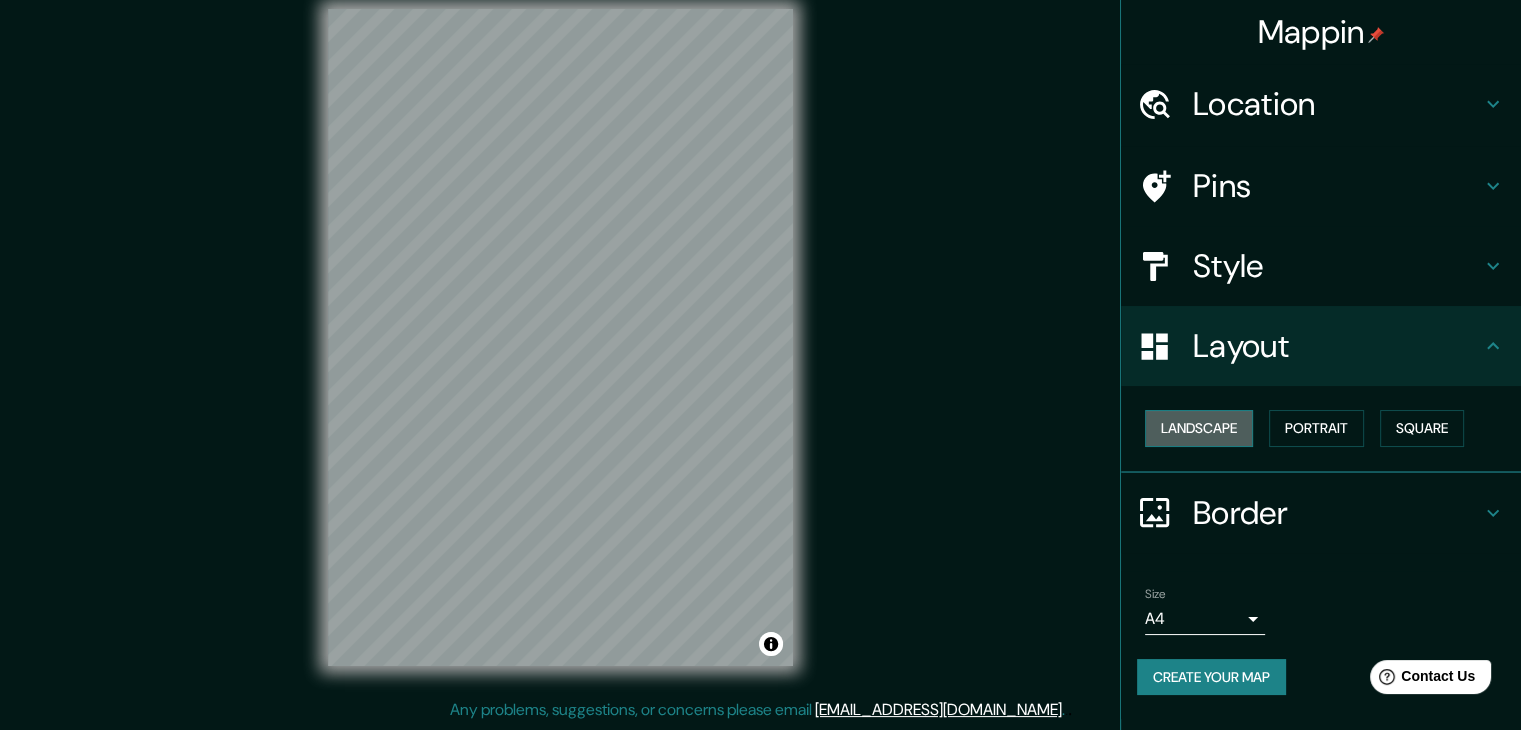 click on "Landscape" at bounding box center [1199, 428] 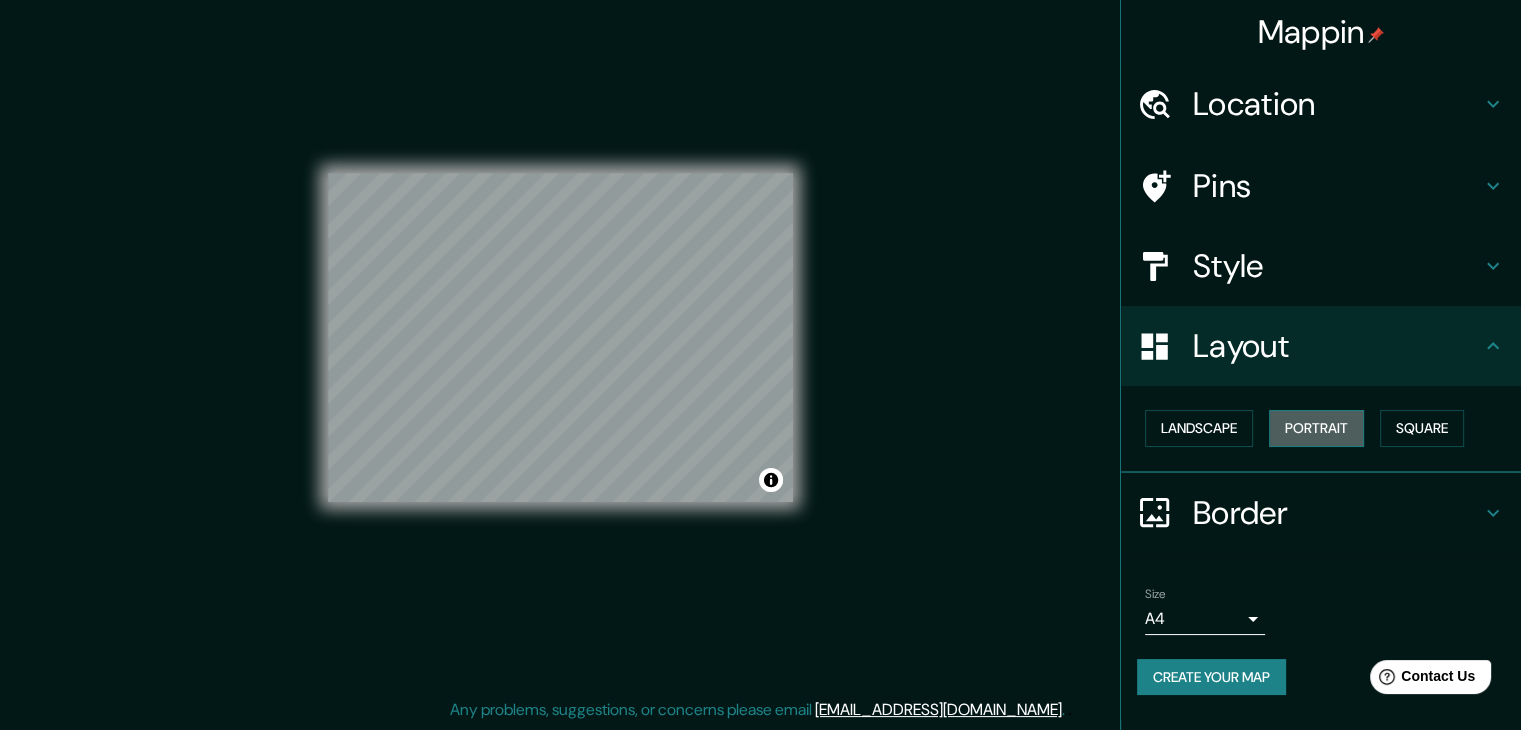click on "Portrait" at bounding box center [1316, 428] 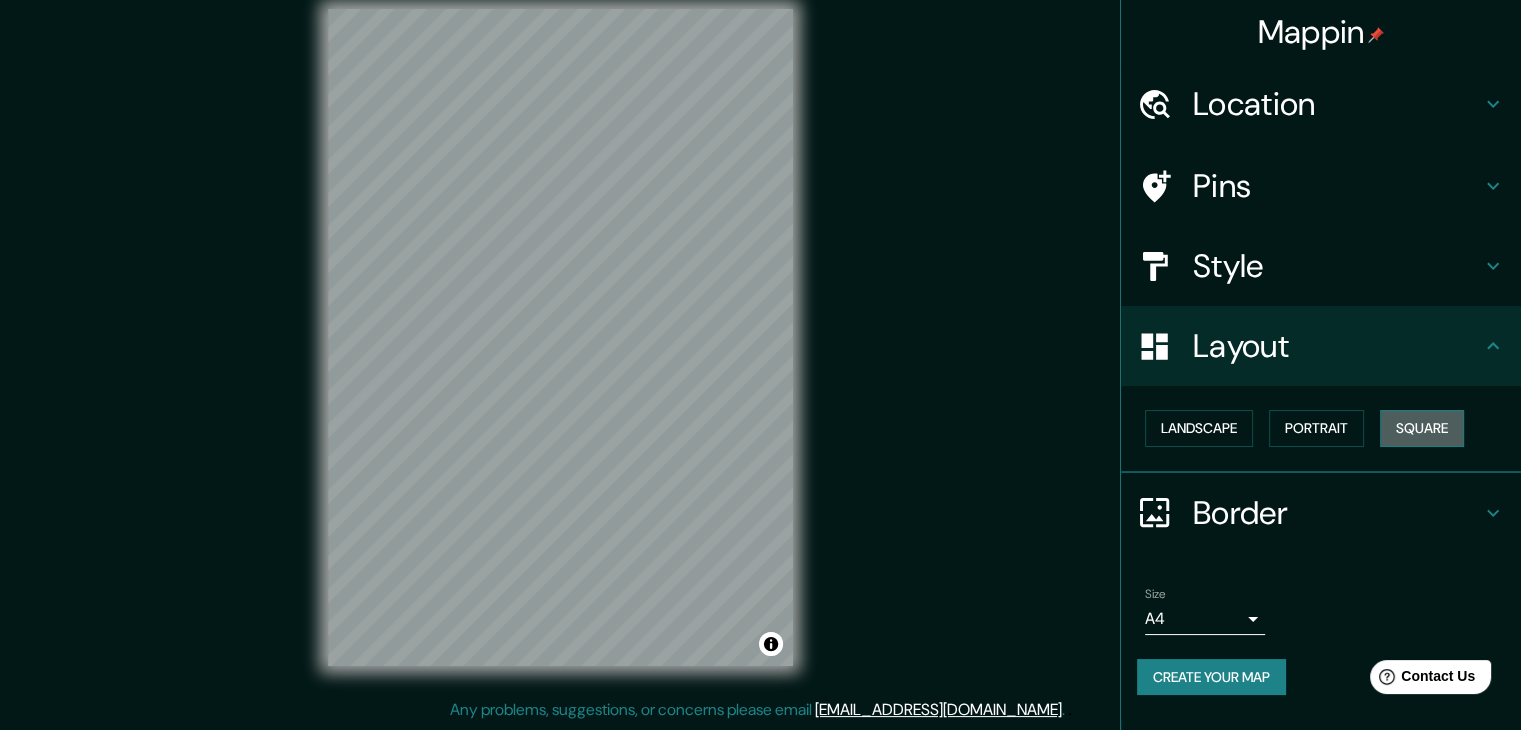 click on "Square" at bounding box center [1422, 428] 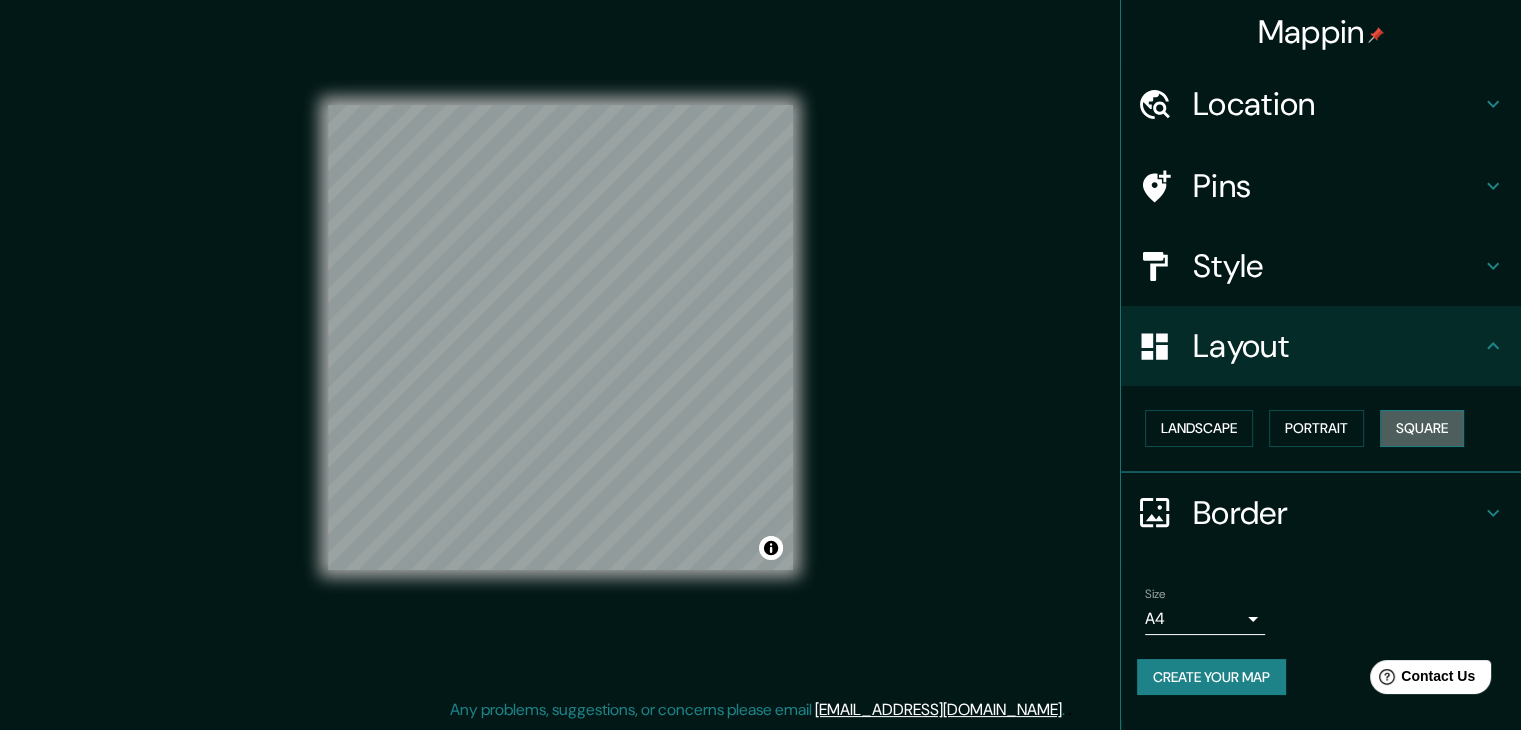 click on "Square" at bounding box center (1422, 428) 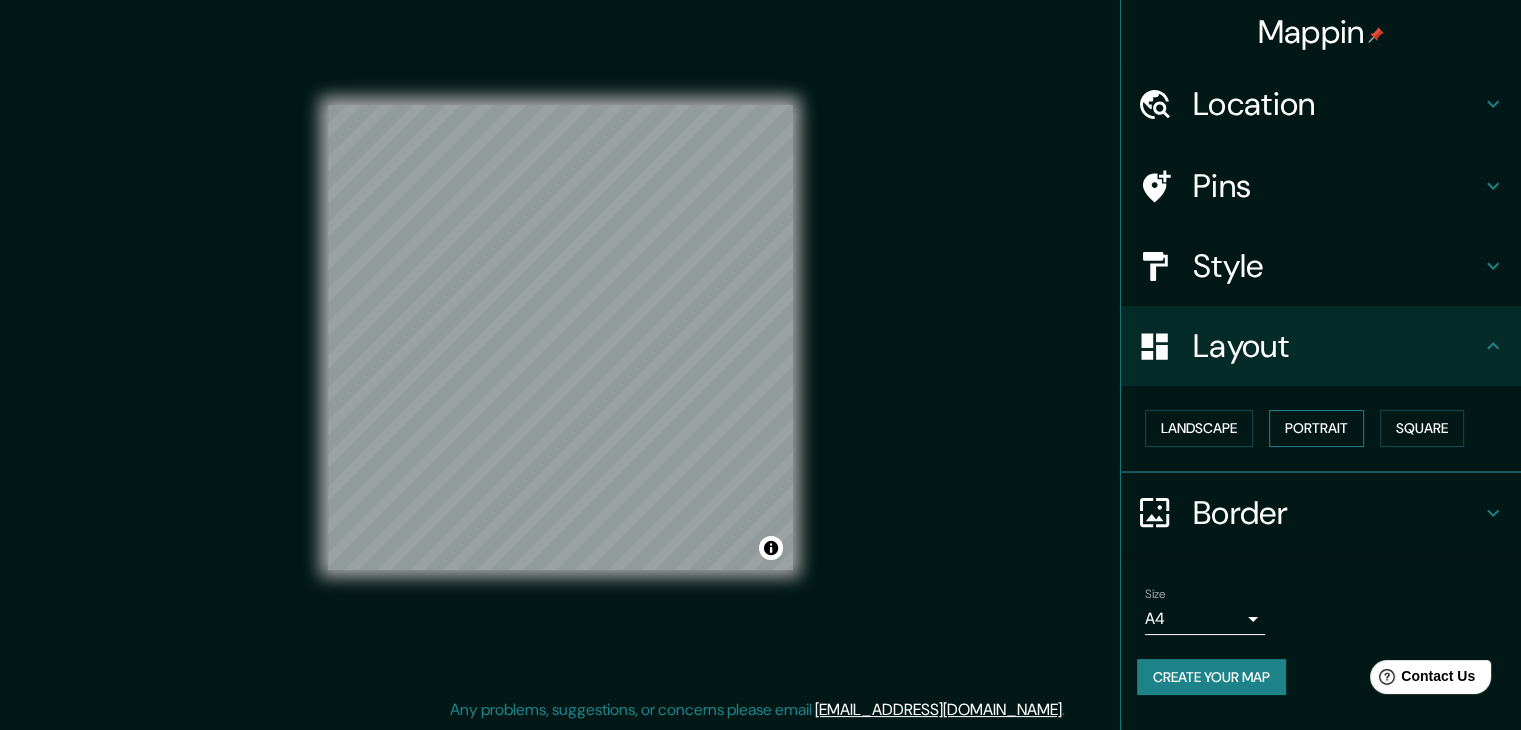 click on "Portrait" at bounding box center [1316, 428] 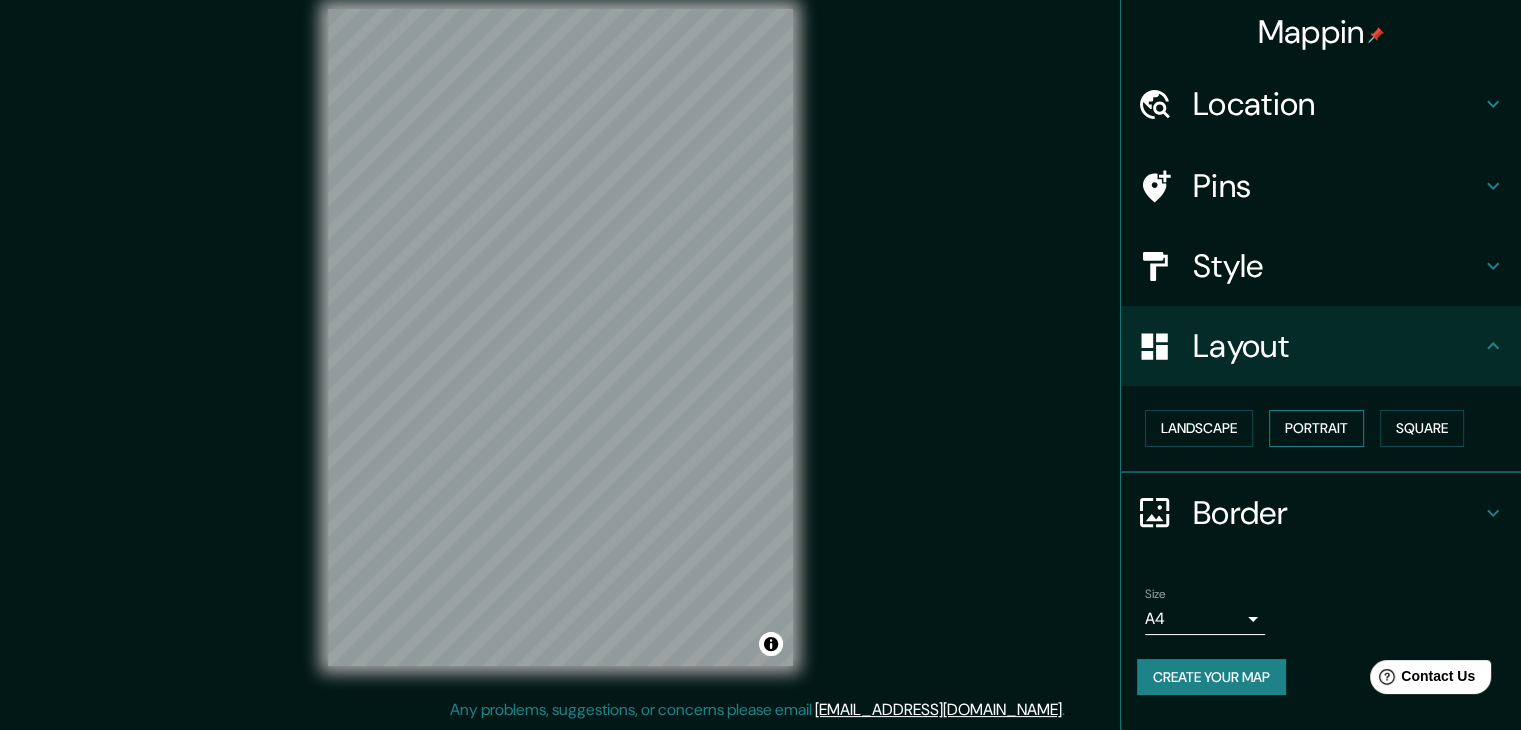 click on "Portrait" at bounding box center (1316, 428) 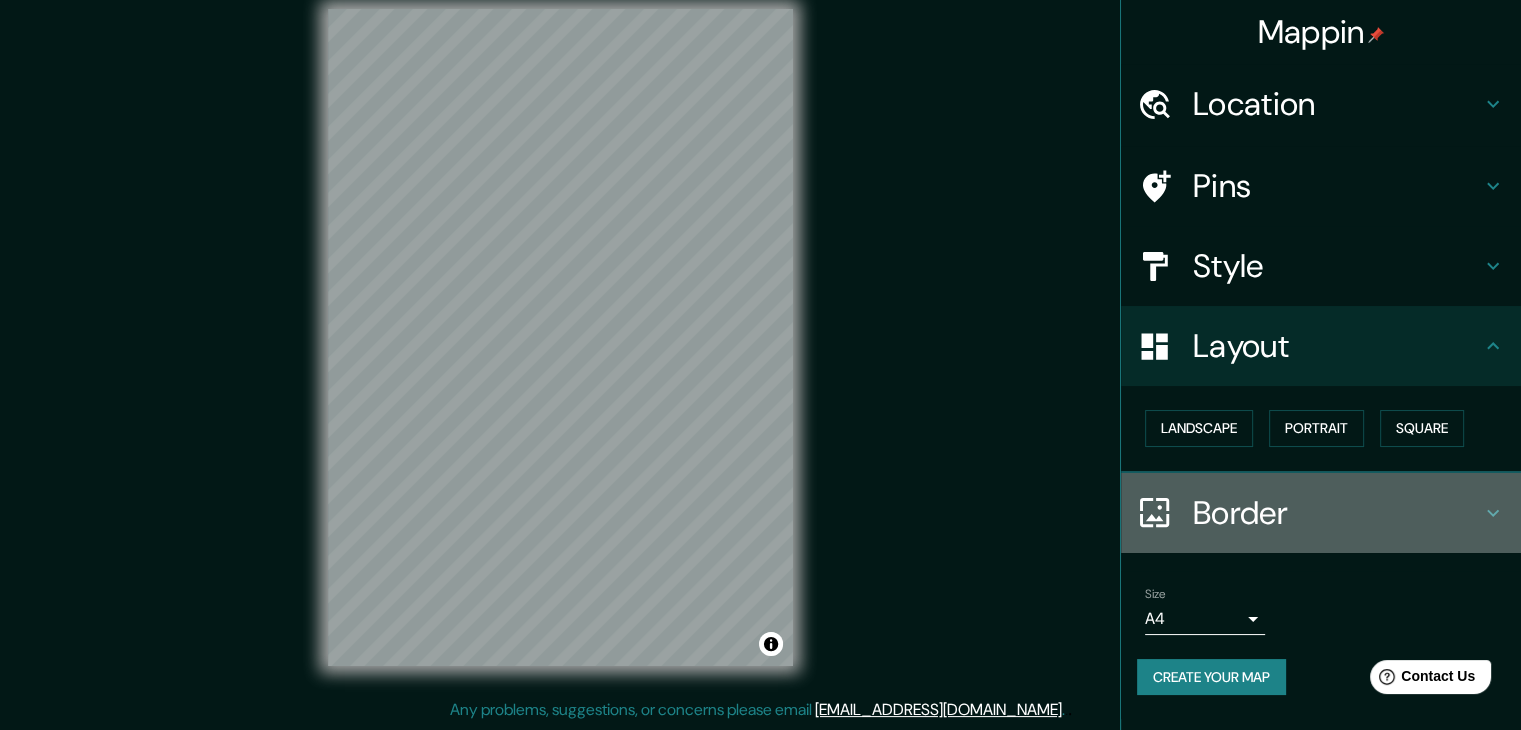 click on "Border" at bounding box center [1337, 513] 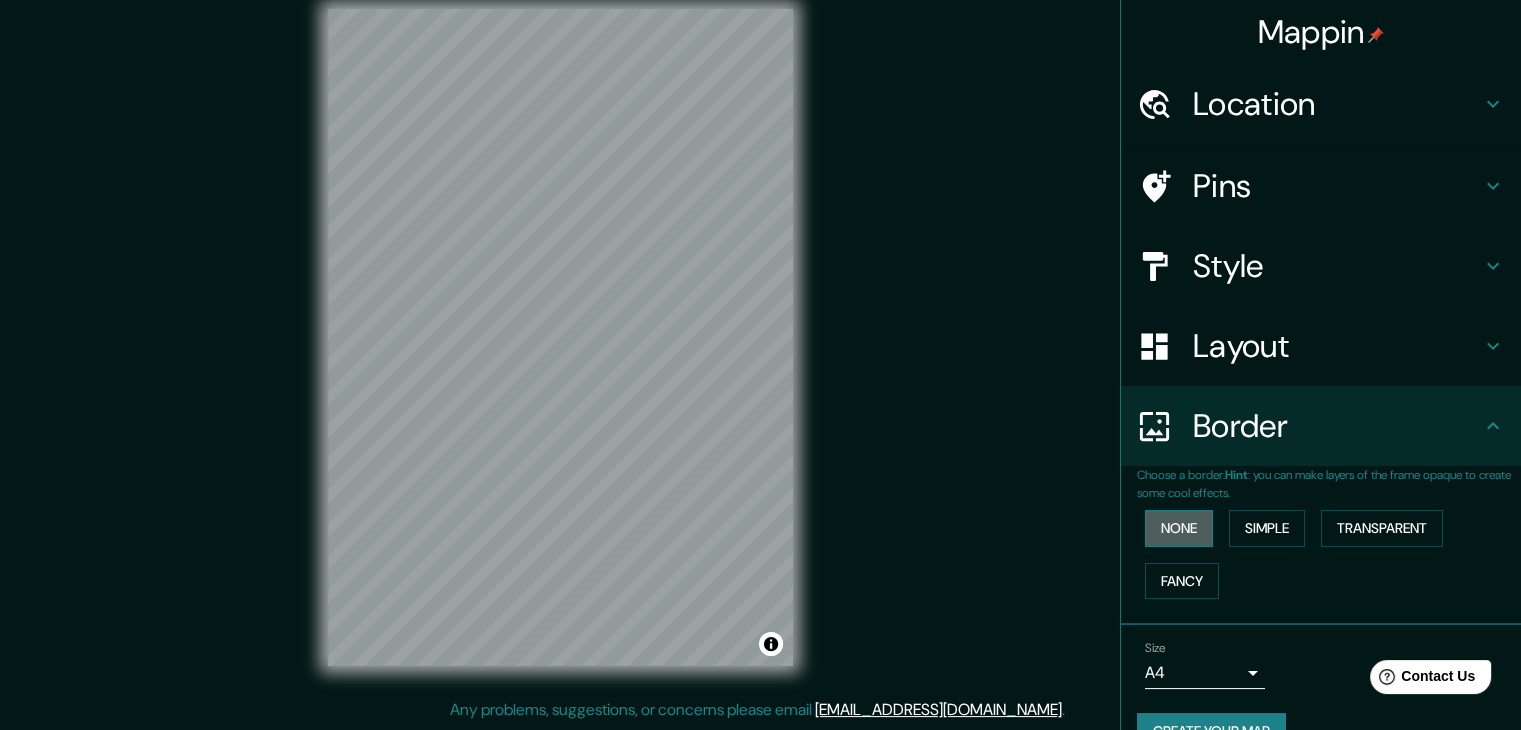 click on "None" at bounding box center (1179, 528) 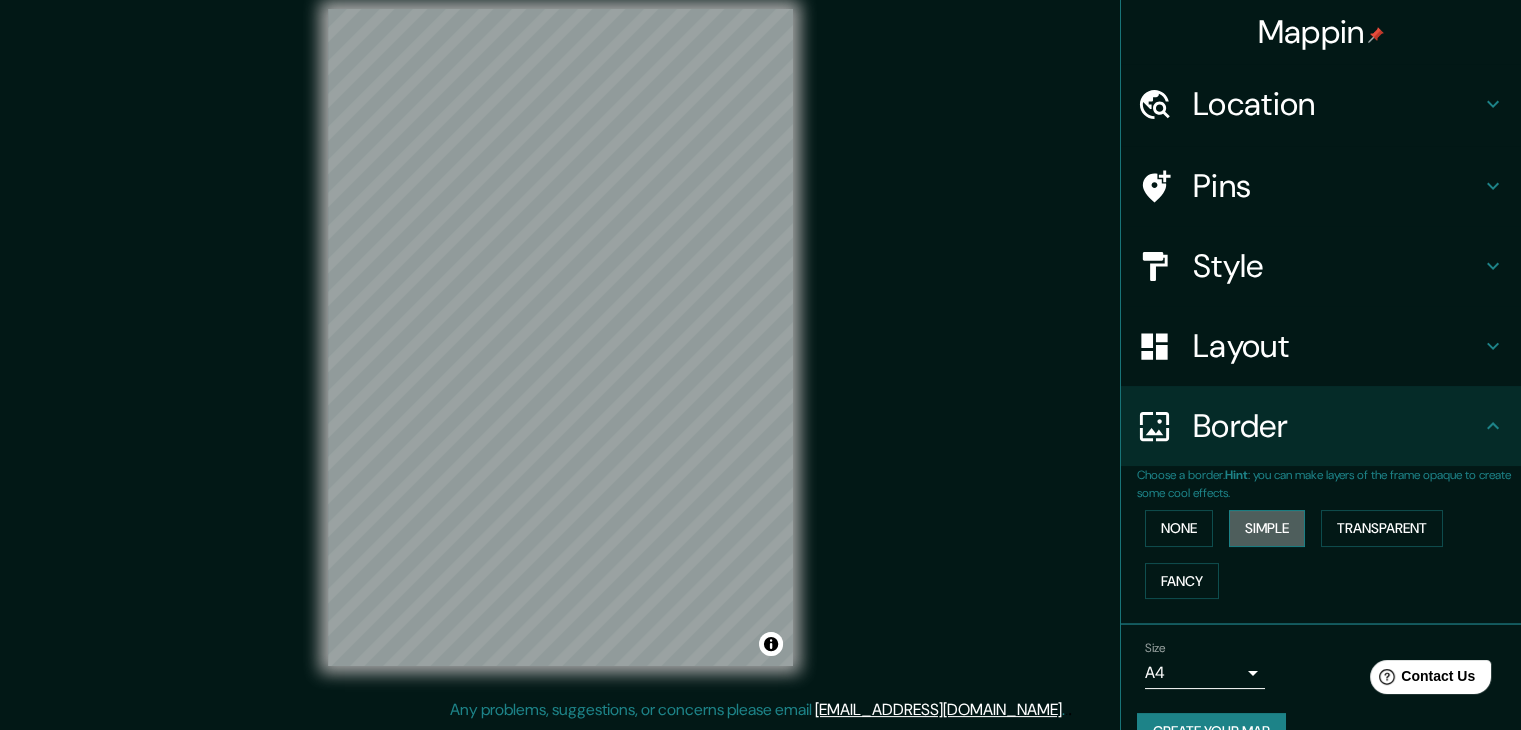 click on "Simple" at bounding box center (1267, 528) 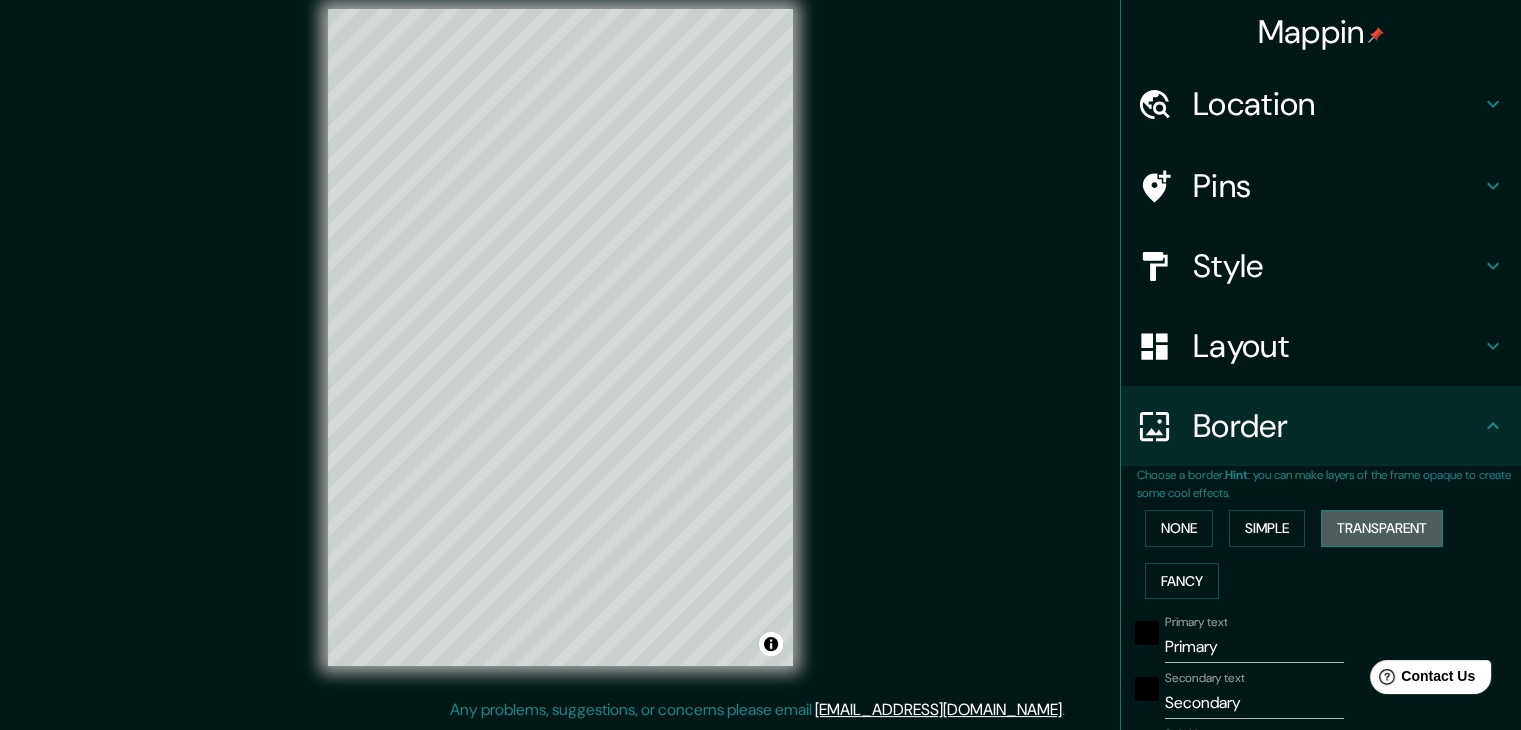 click on "Transparent" at bounding box center [1382, 528] 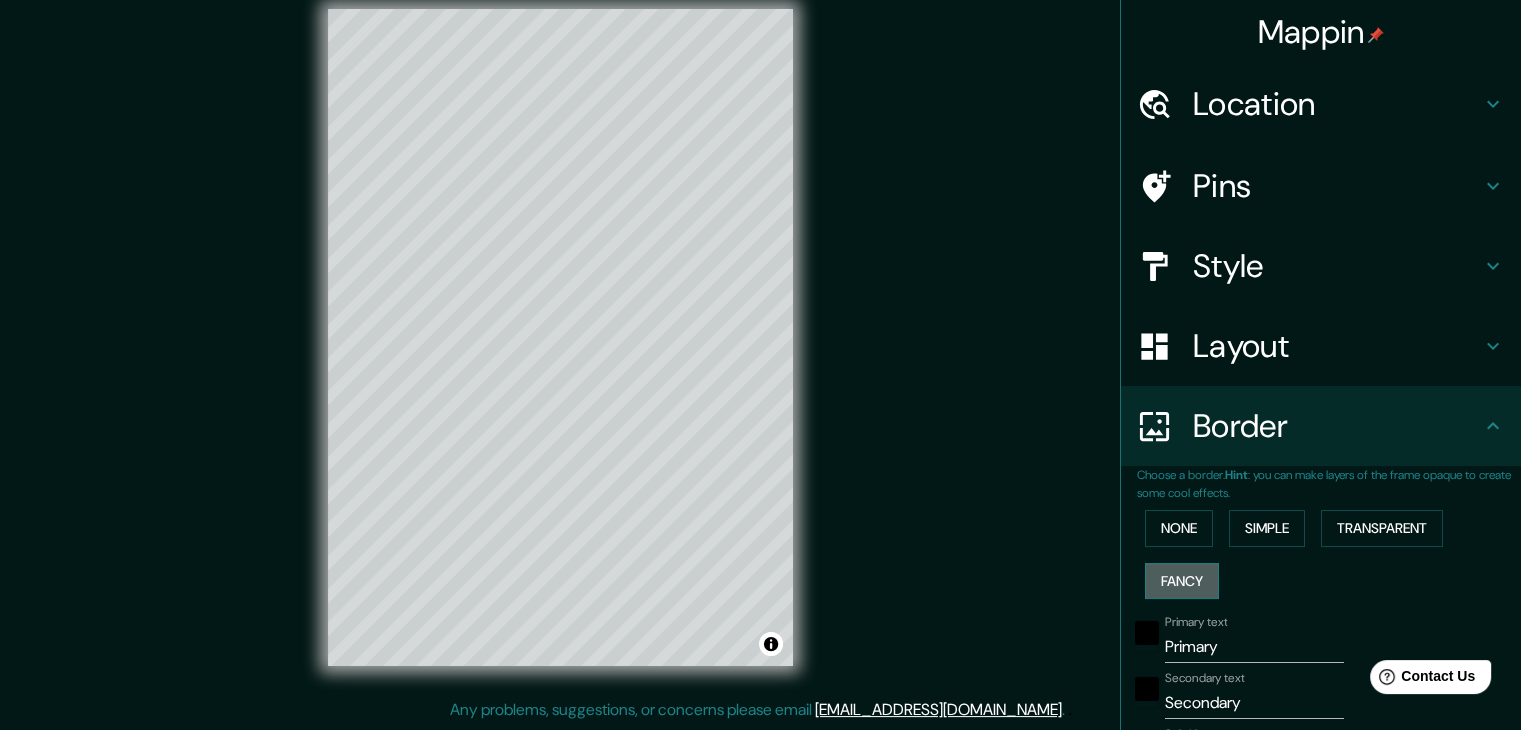 click on "Fancy" at bounding box center [1182, 581] 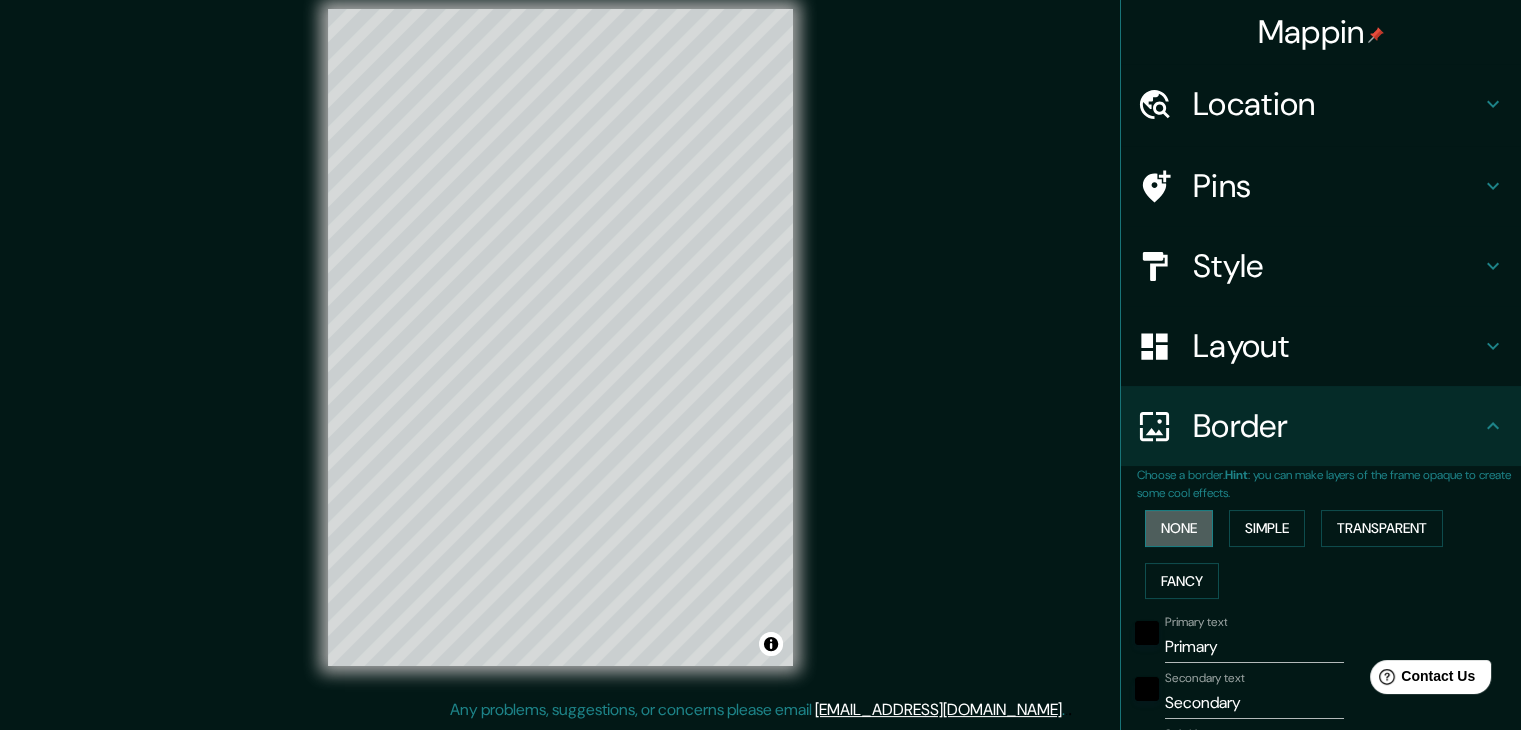 click on "None" at bounding box center (1179, 528) 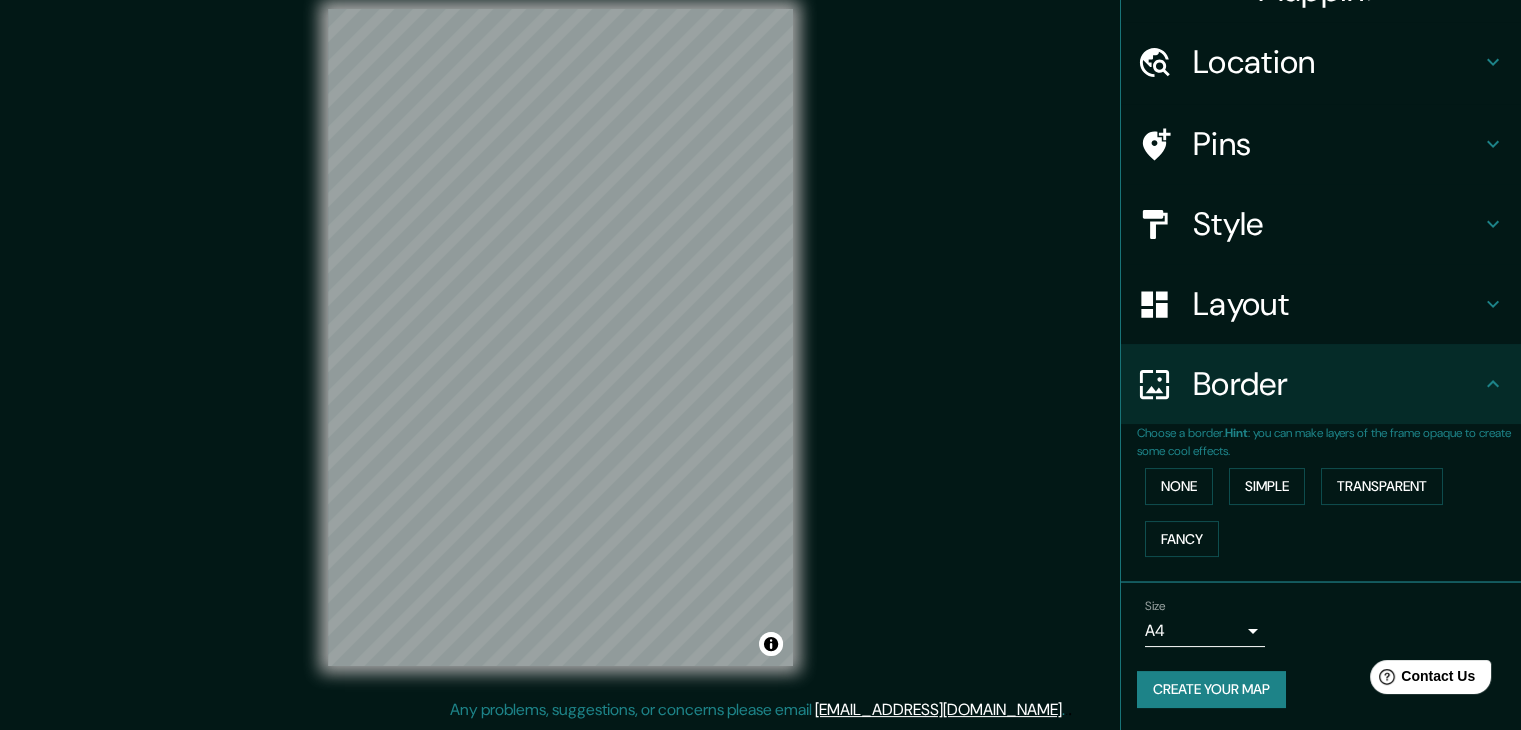 scroll, scrollTop: 0, scrollLeft: 0, axis: both 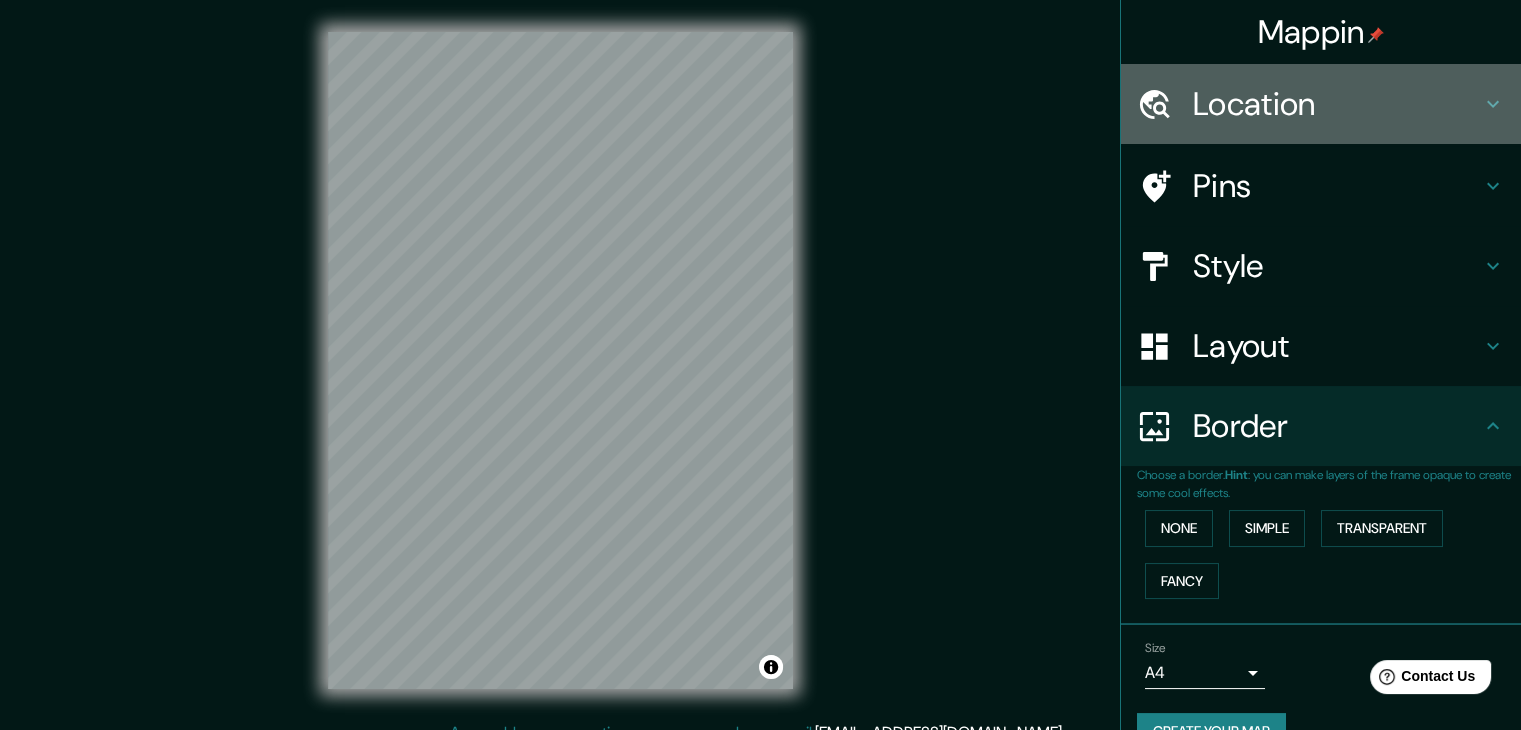 click on "Location" at bounding box center (1337, 104) 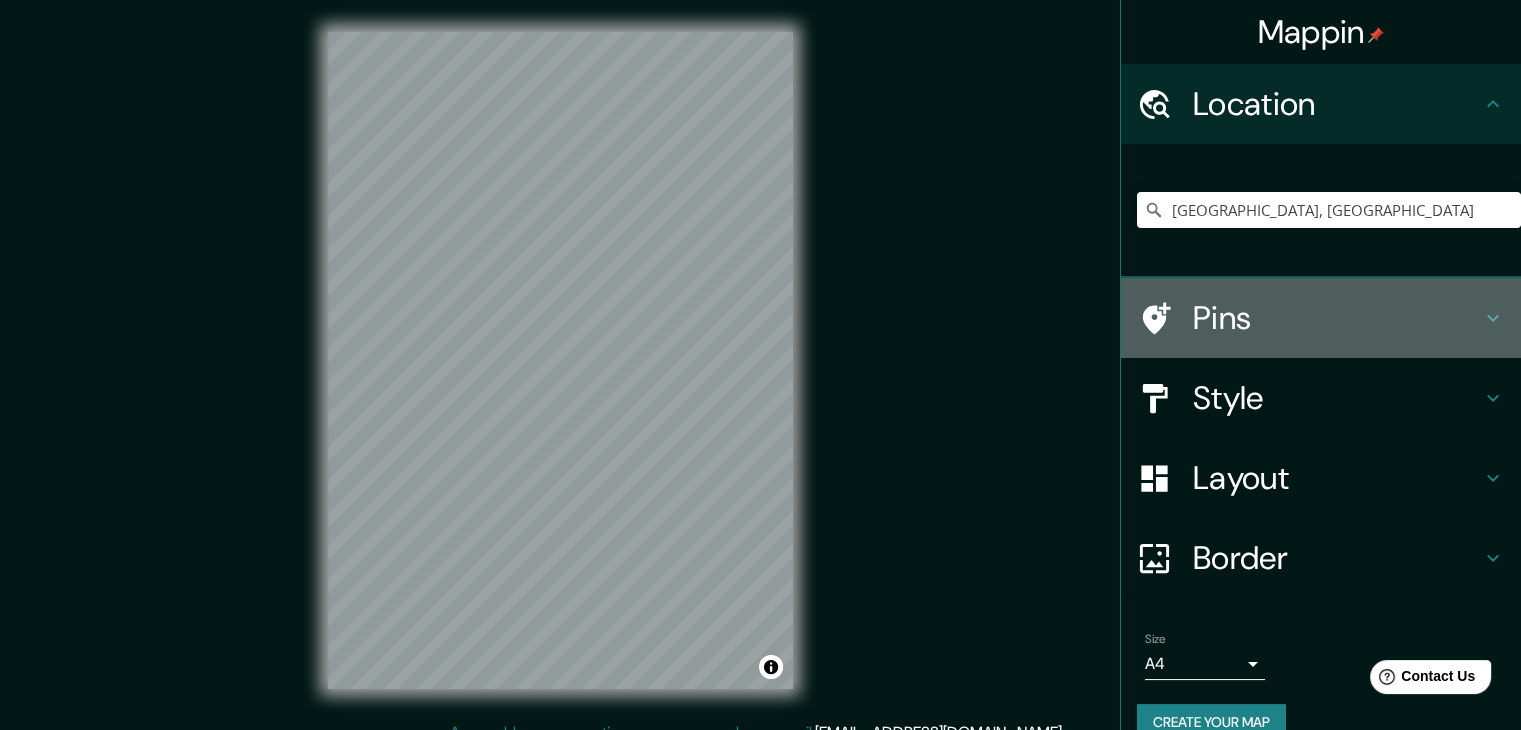 click on "Pins" at bounding box center [1337, 318] 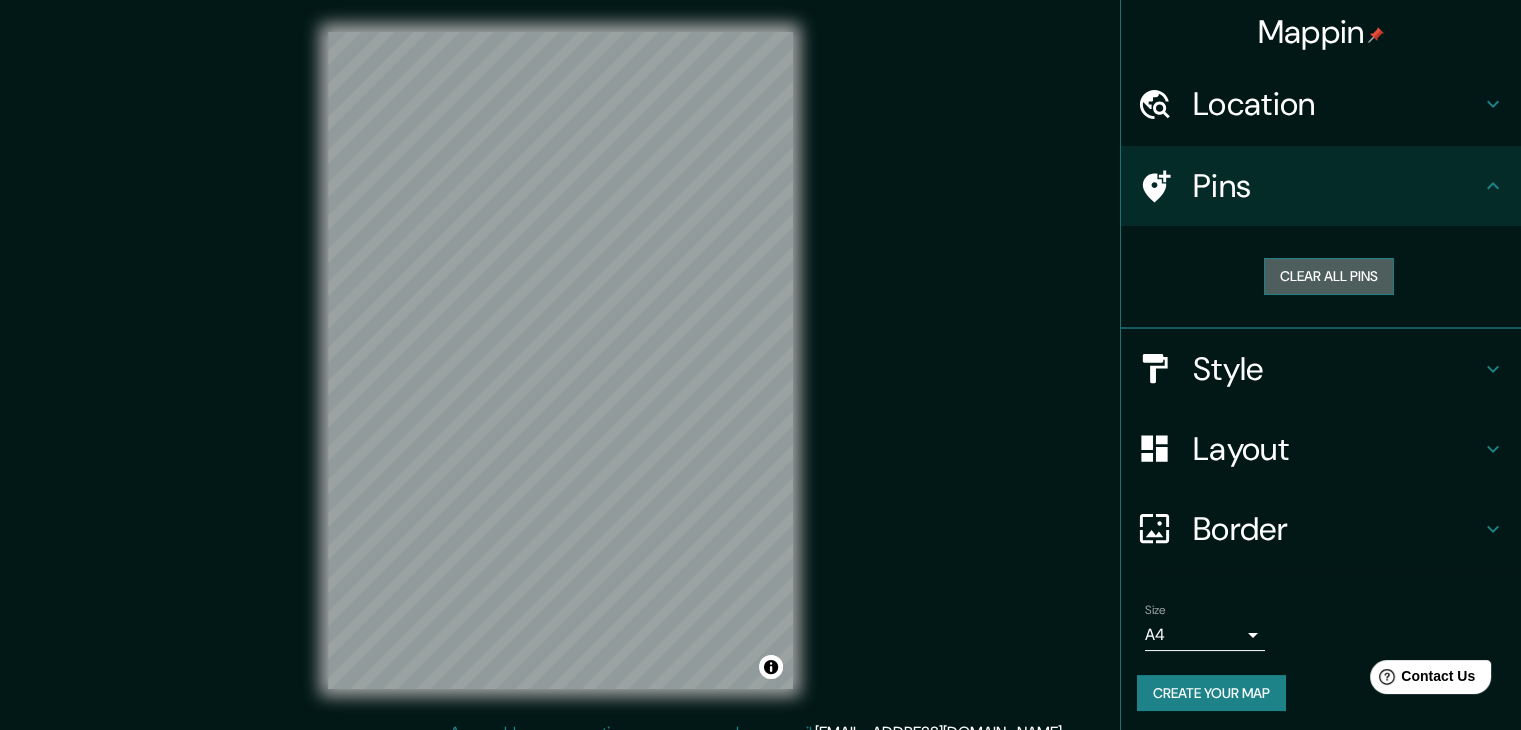 click on "Clear all pins" at bounding box center [1329, 276] 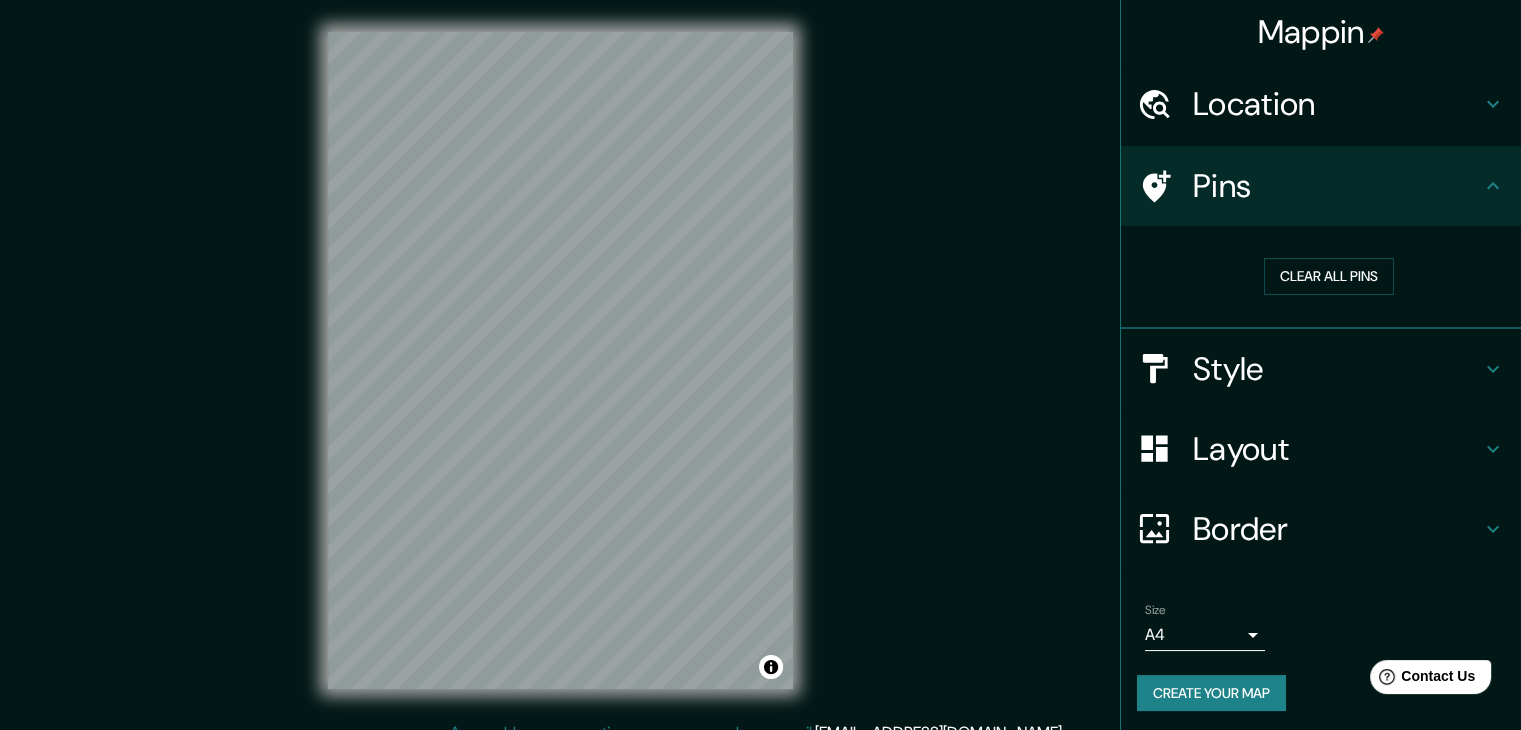 click on "Mappin Location [GEOGRAPHIC_DATA], [GEOGRAPHIC_DATA] Pins Clear all pins Style Layout Border Choose a border.  Hint : you can make layers of the frame opaque to create some cool effects. None Simple Transparent Fancy Size A4 single Create your map © Mapbox   © OpenStreetMap   Improve this map   © Maxar Any problems, suggestions, or concerns please email    [EMAIL_ADDRESS][DOMAIN_NAME] . . ." at bounding box center [760, 376] 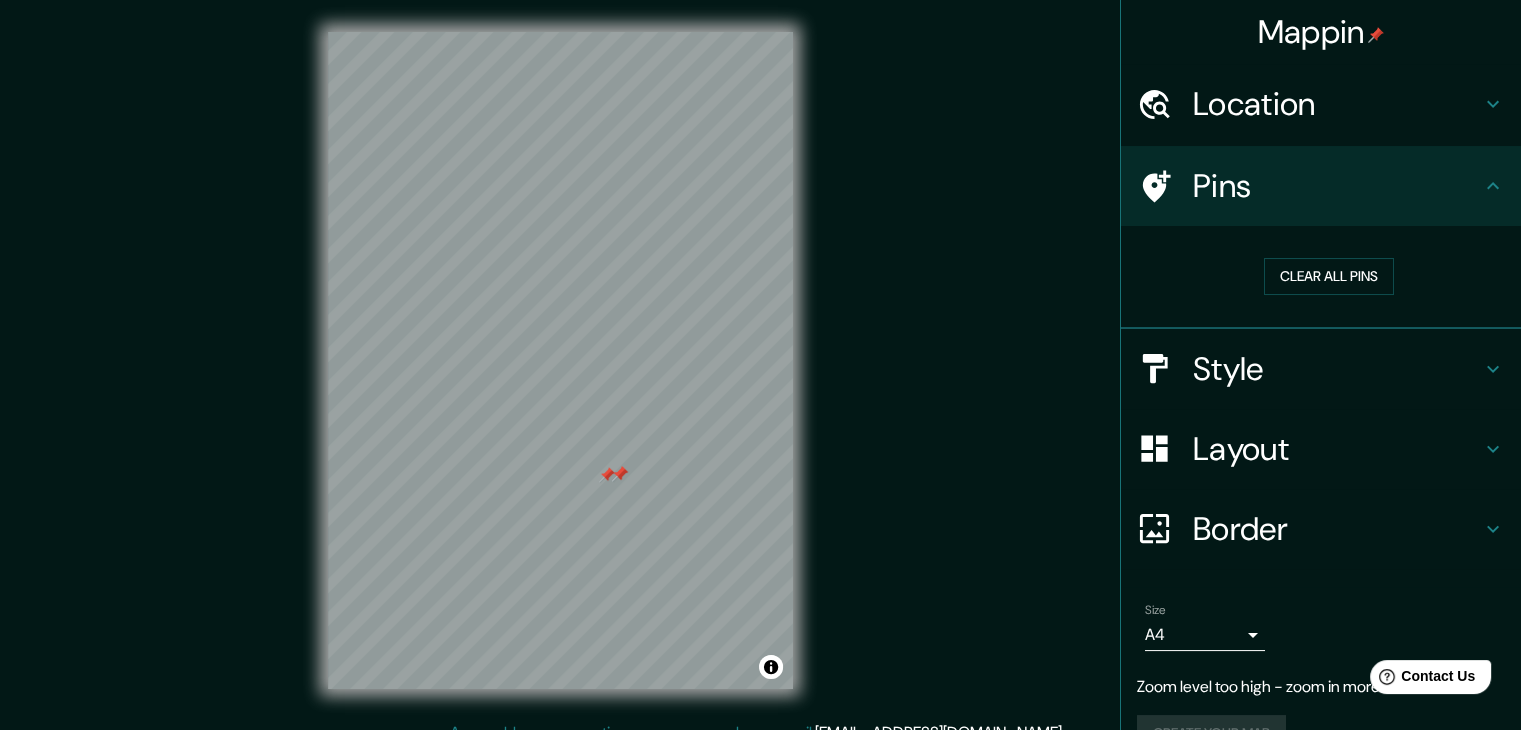 scroll, scrollTop: 23, scrollLeft: 0, axis: vertical 